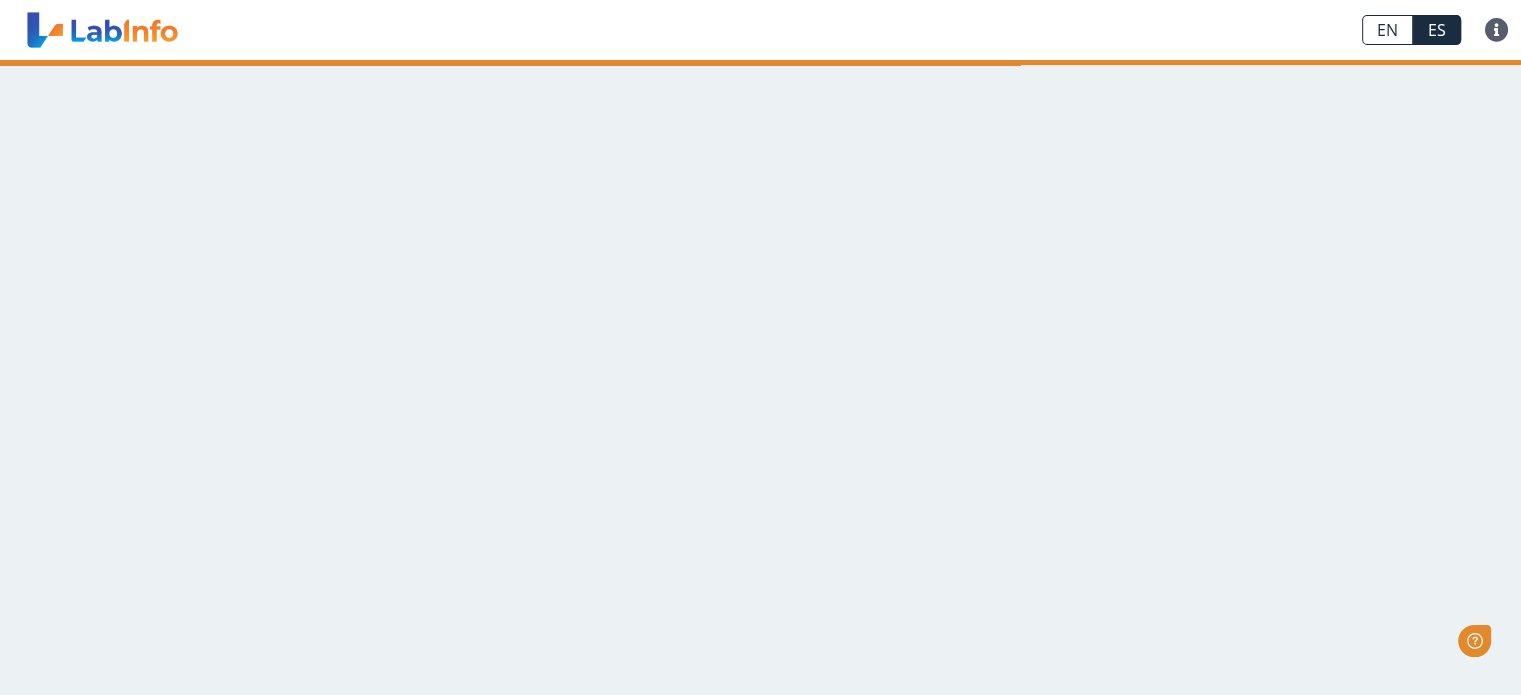 scroll, scrollTop: 0, scrollLeft: 0, axis: both 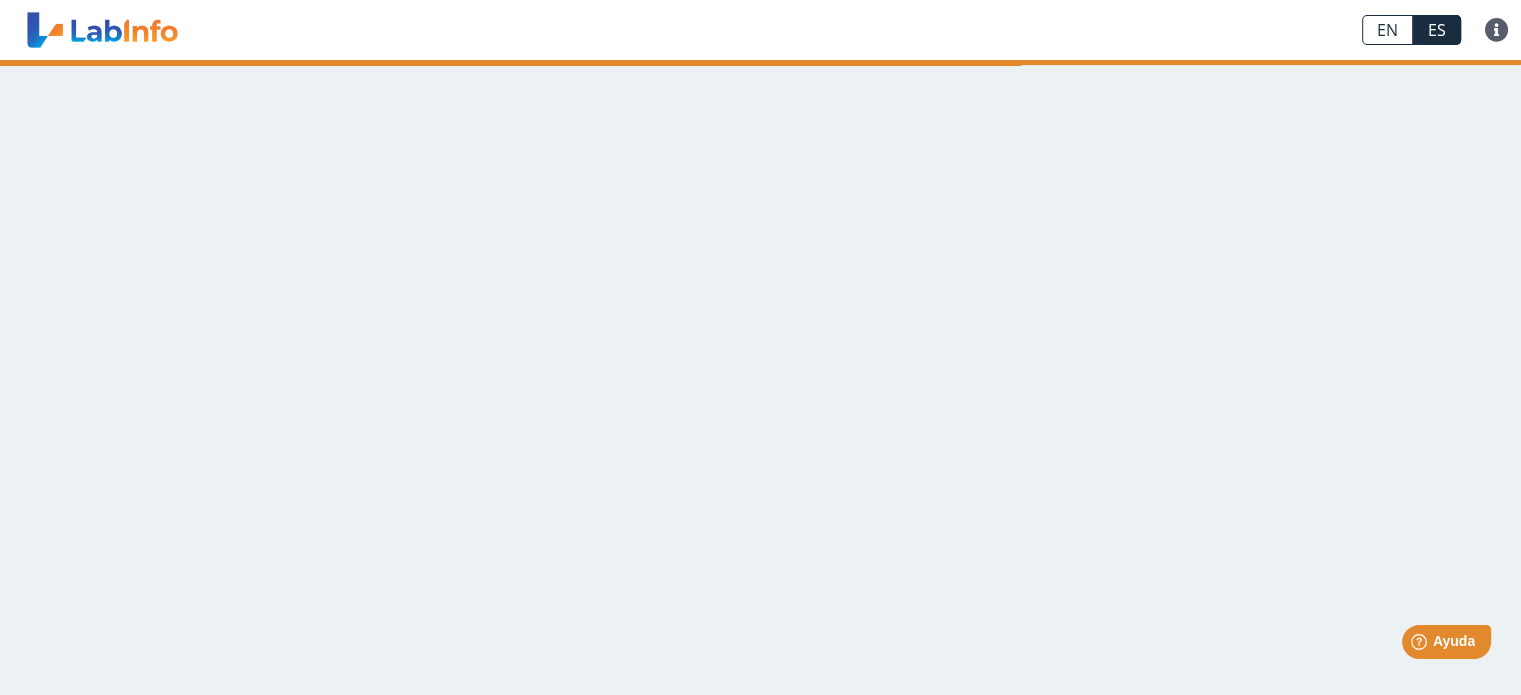 click 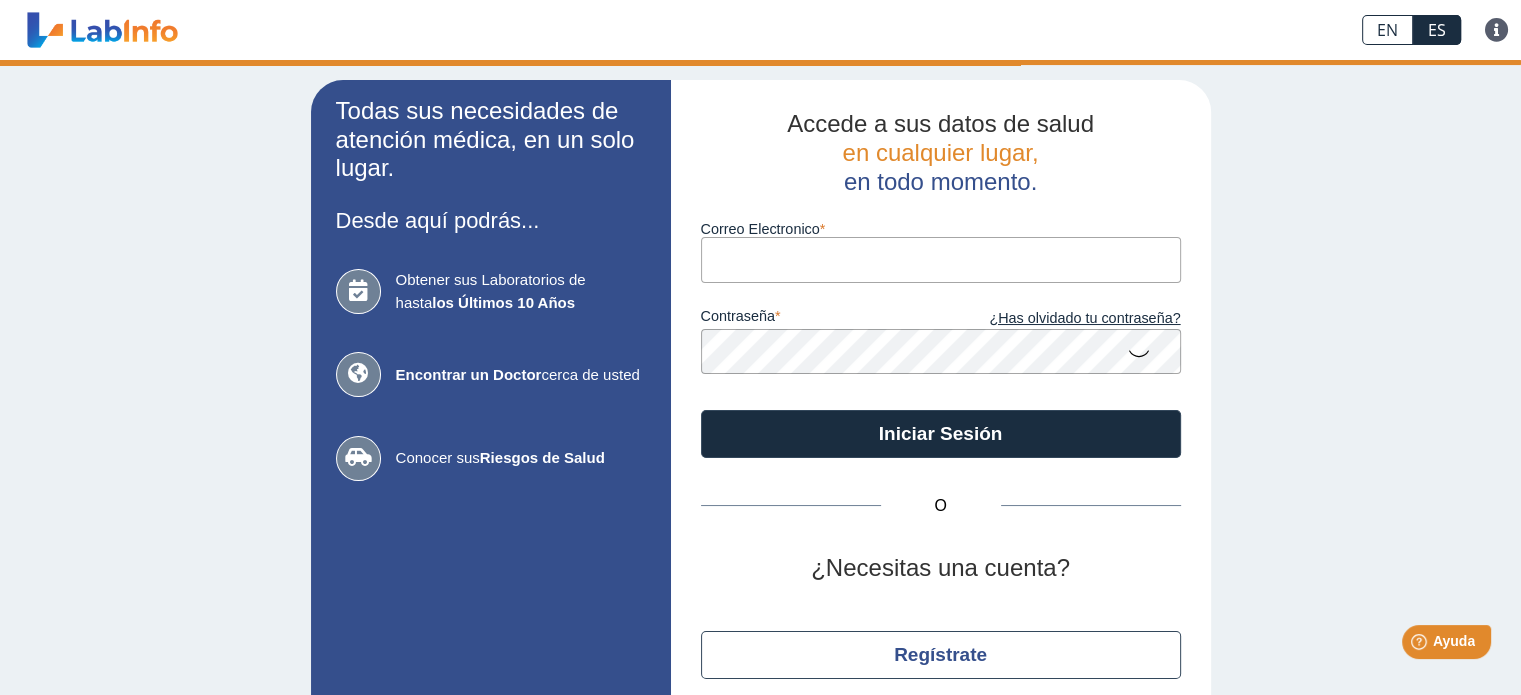 scroll, scrollTop: 81, scrollLeft: 0, axis: vertical 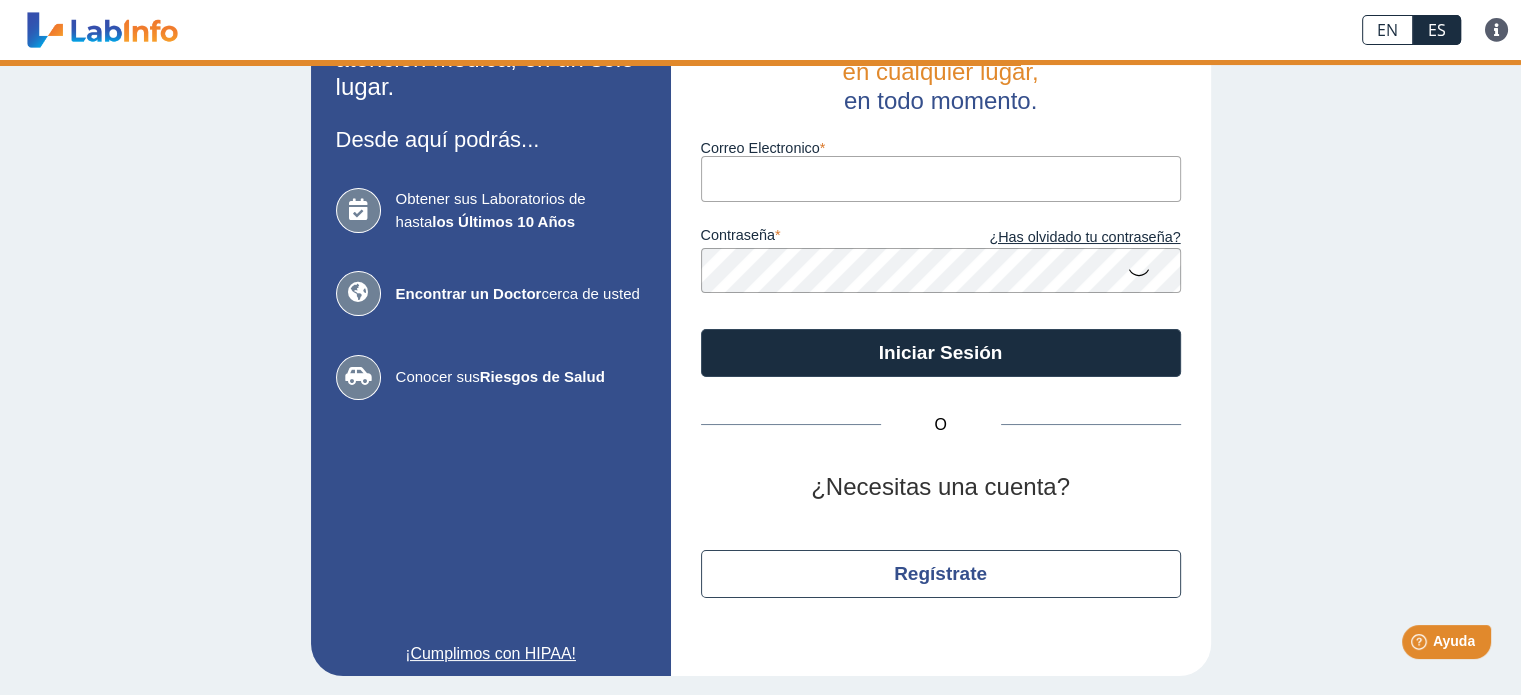 type on "[EMAIL_ADDRESS][DOMAIN_NAME]" 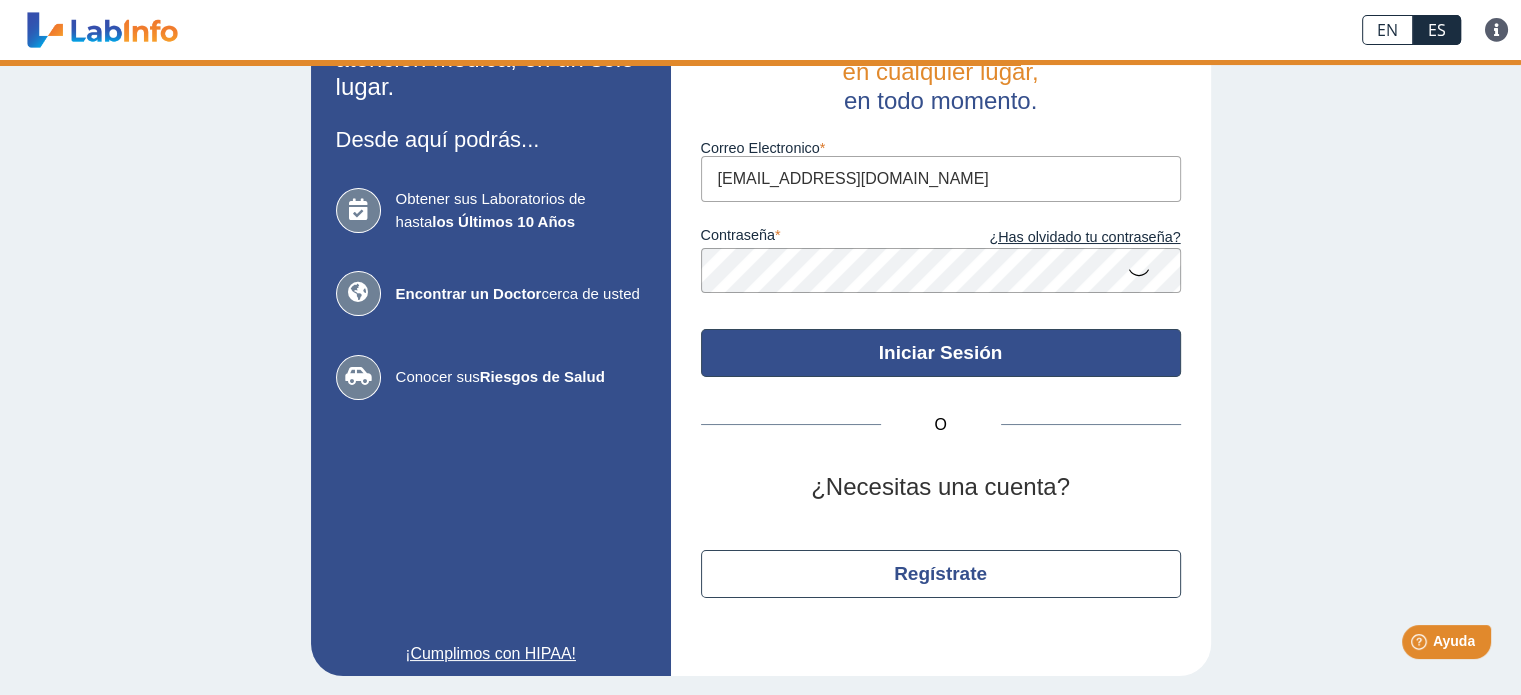 click on "Iniciar Sesión" 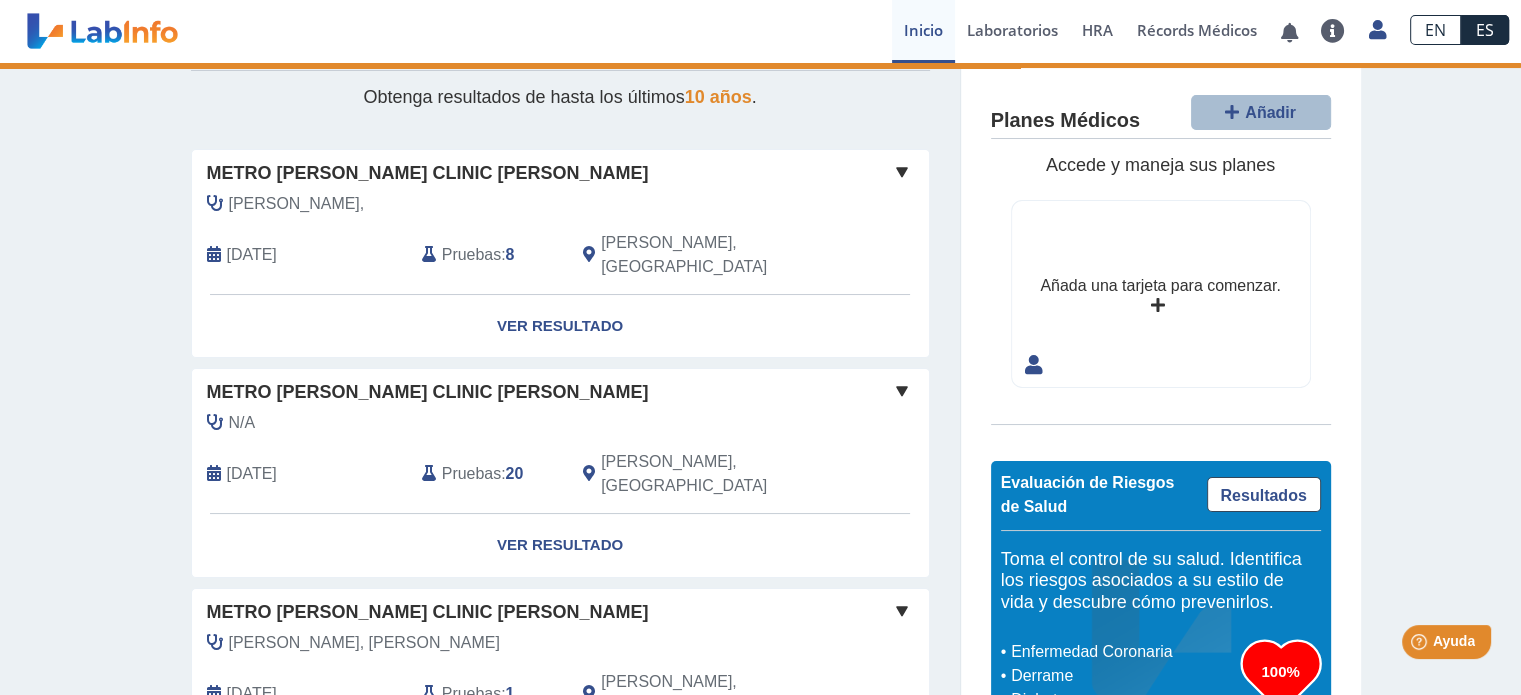 scroll, scrollTop: 81, scrollLeft: 0, axis: vertical 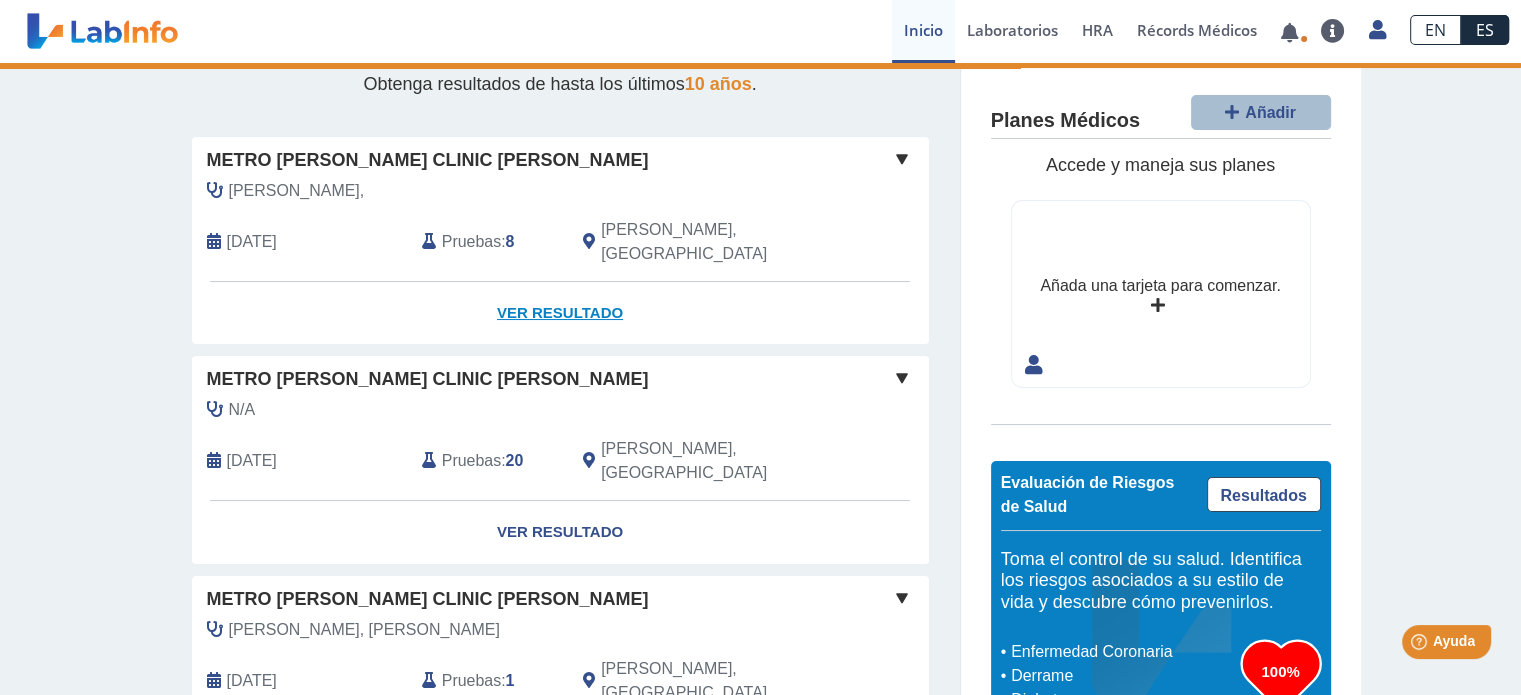 click on "Ver Resultado" 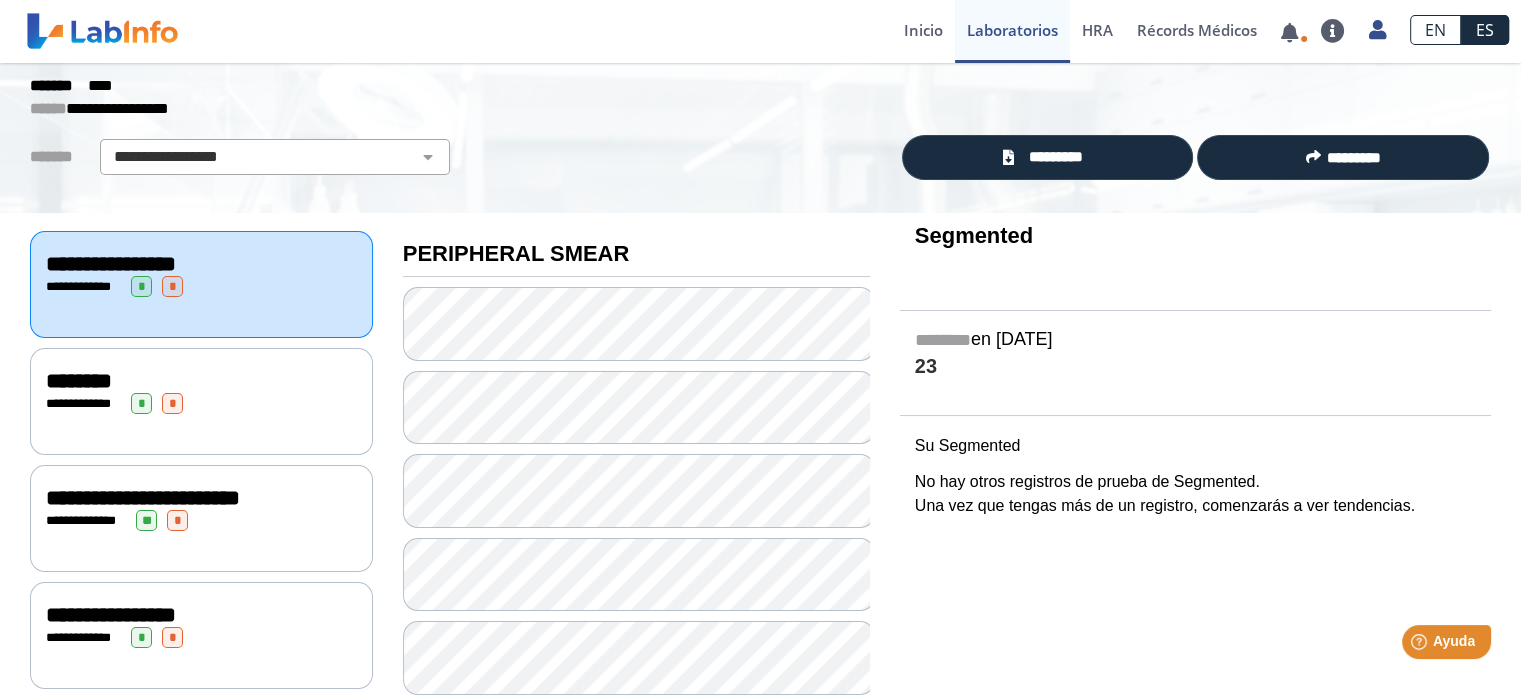 click on "**********" 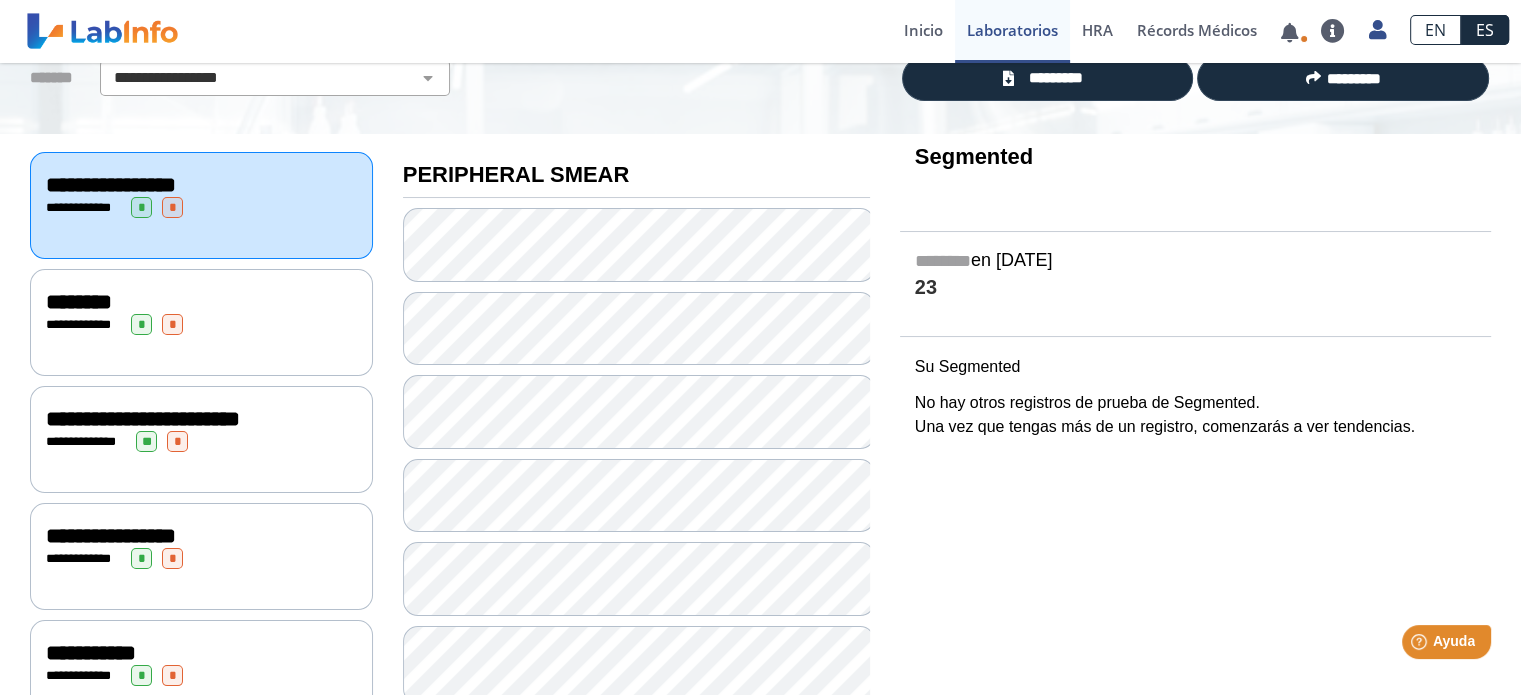 scroll, scrollTop: 155, scrollLeft: 0, axis: vertical 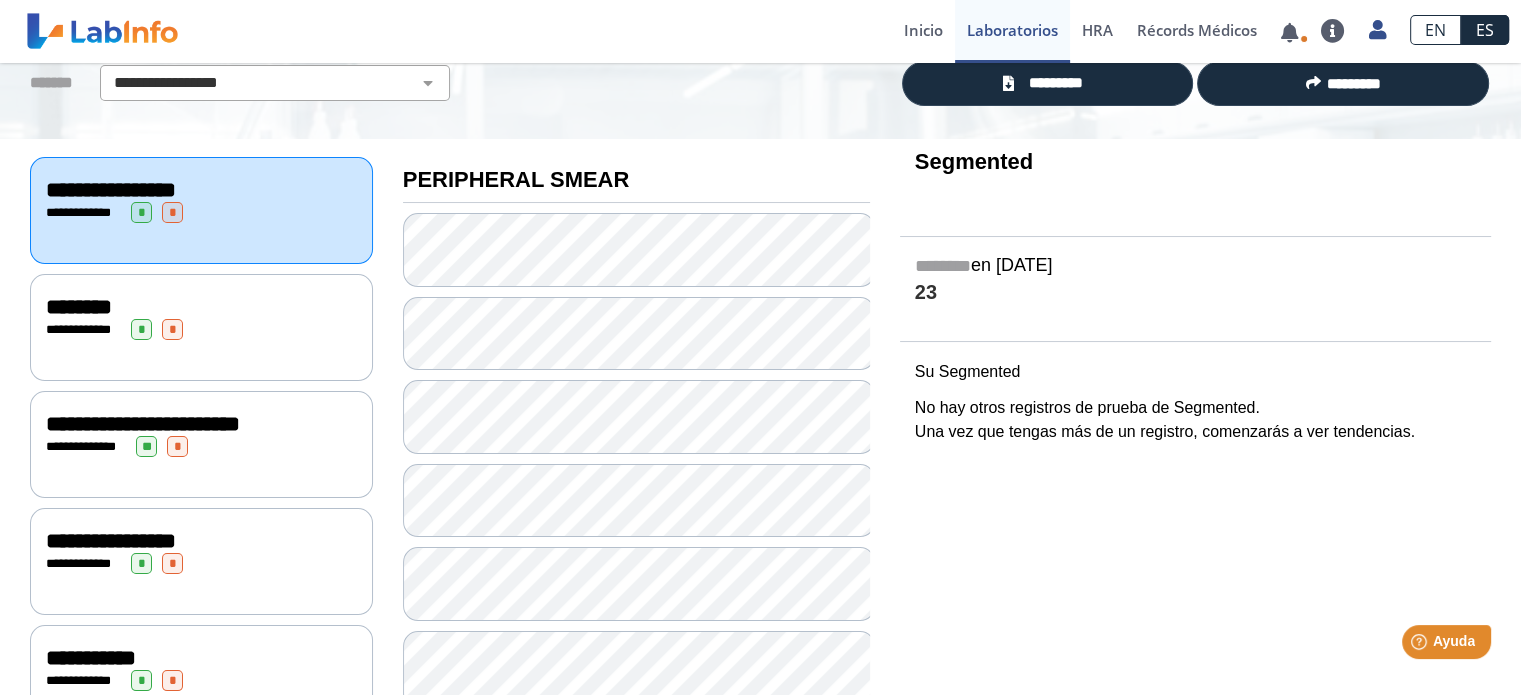 click on "**********" 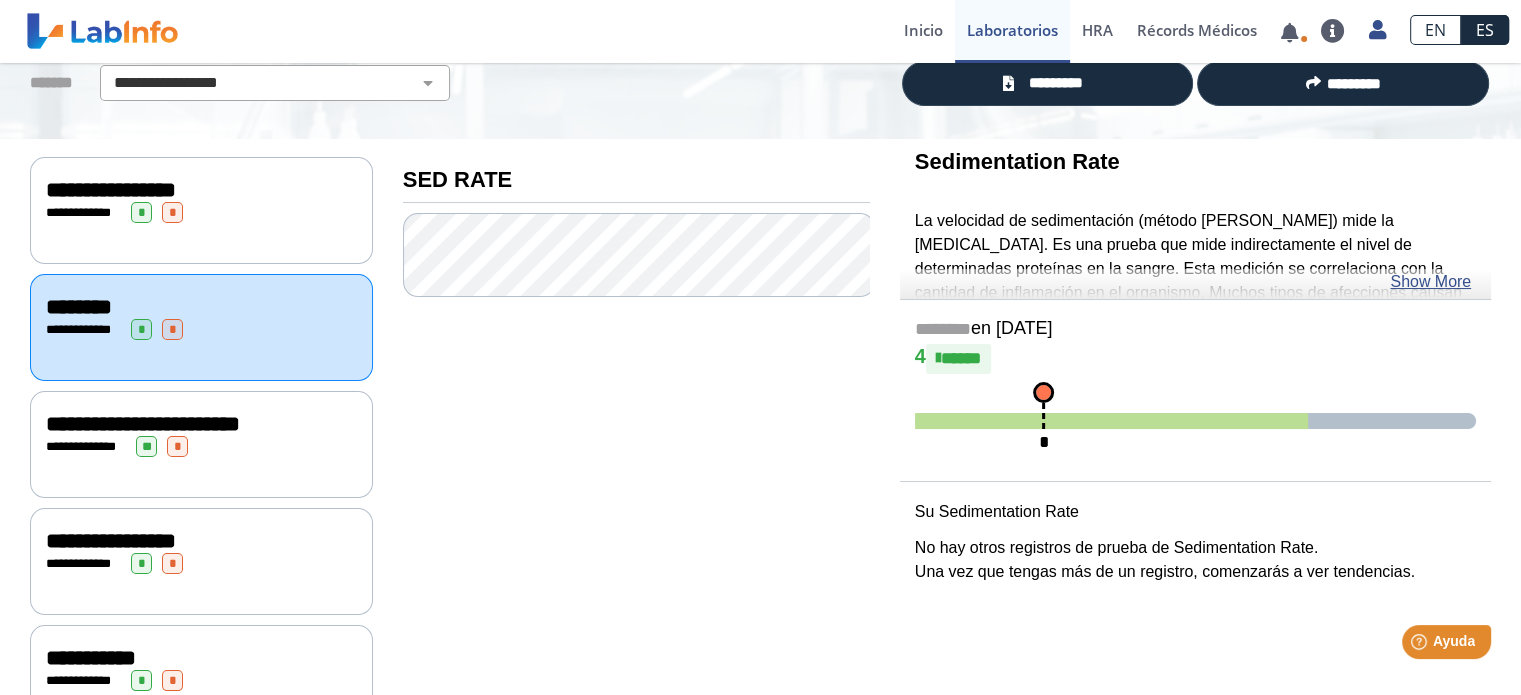 click on "**********" 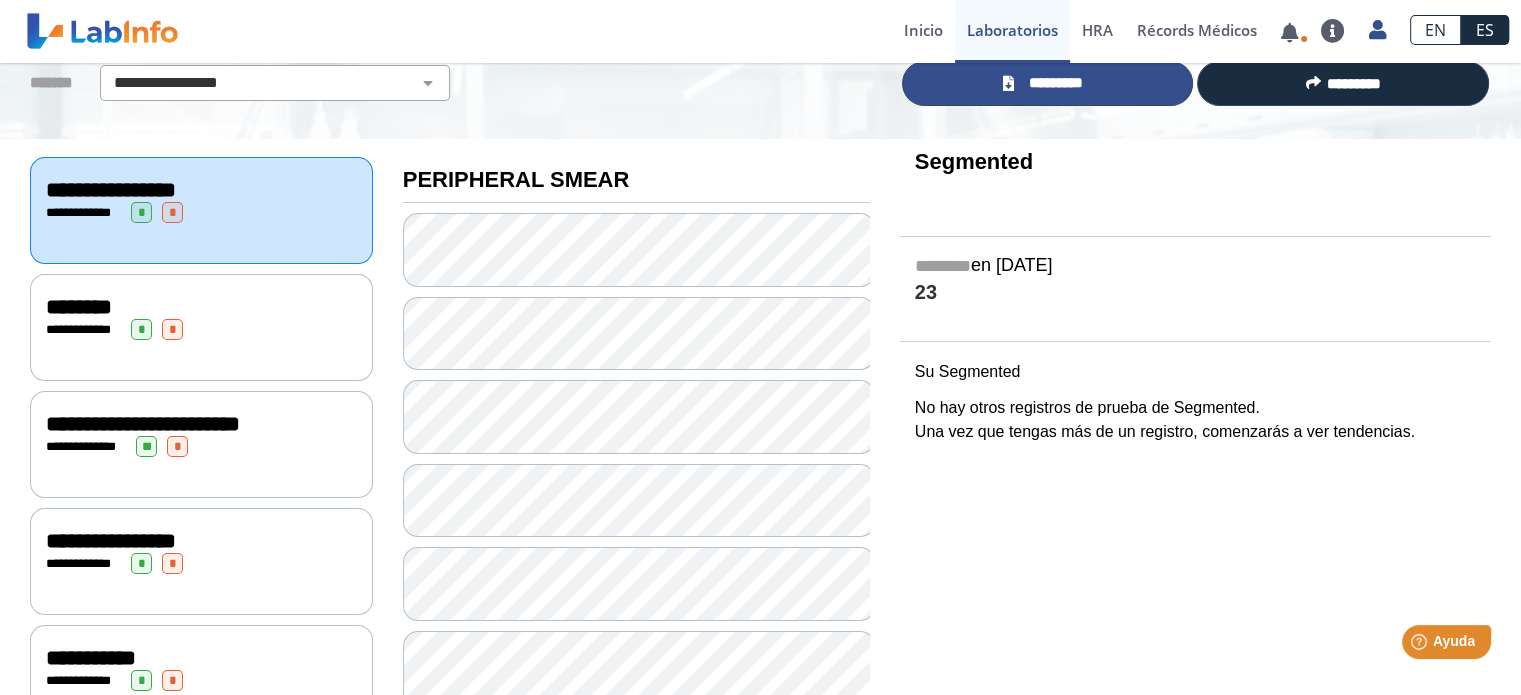 click on "*********" 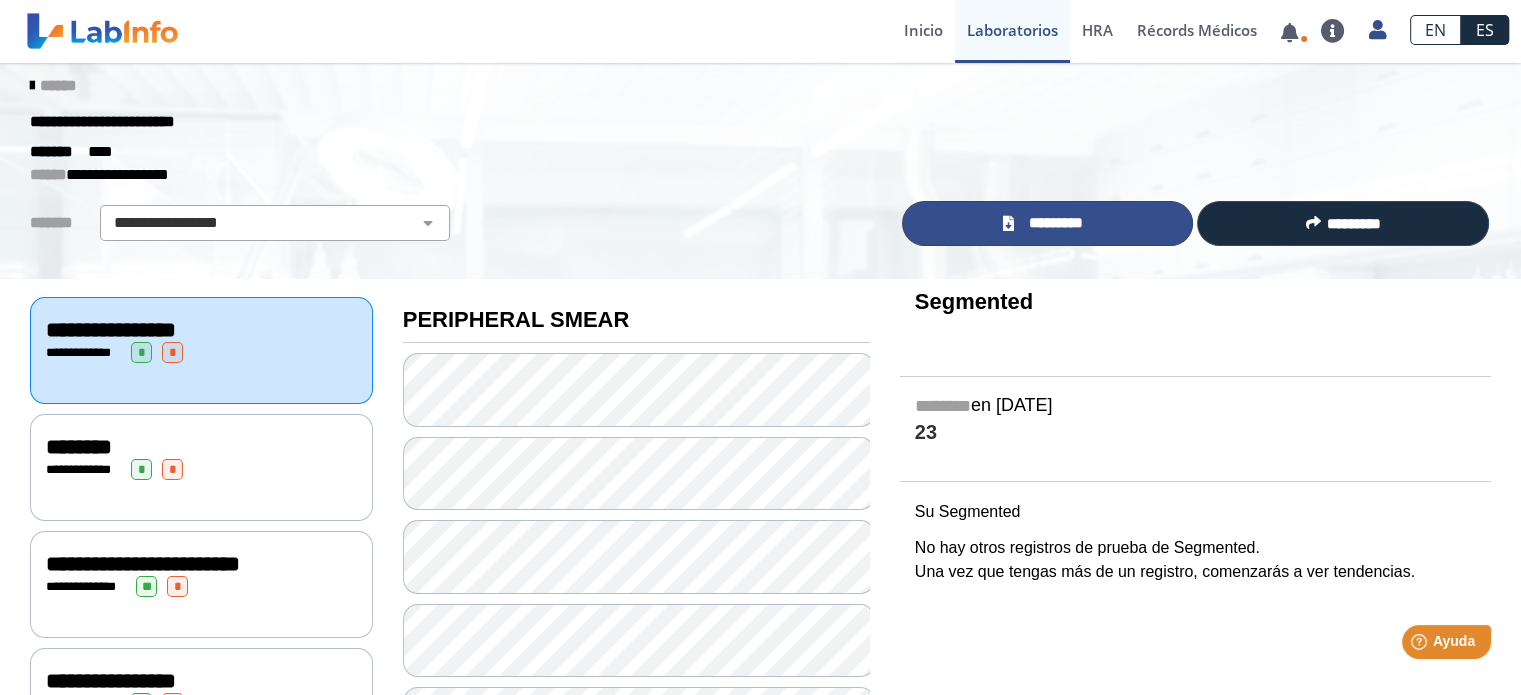 scroll, scrollTop: 0, scrollLeft: 0, axis: both 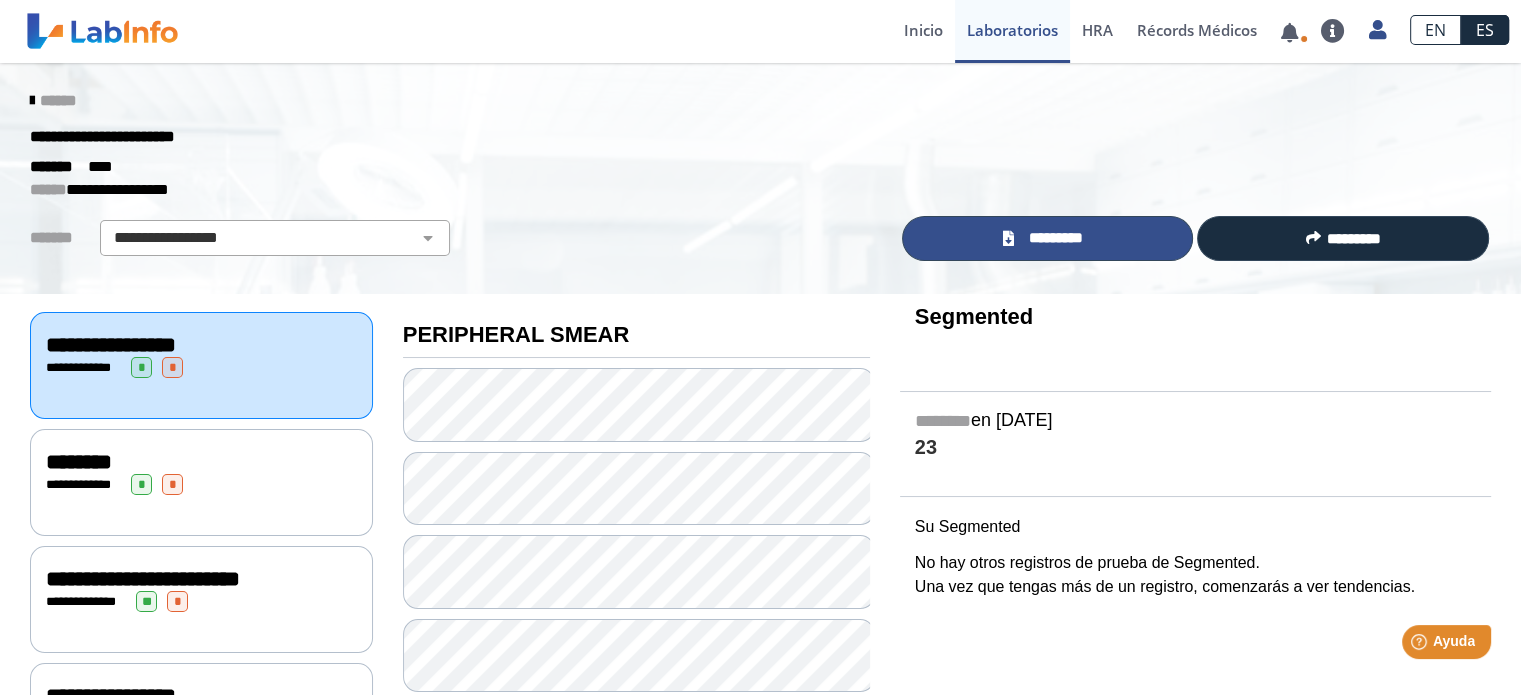 click on "*********" 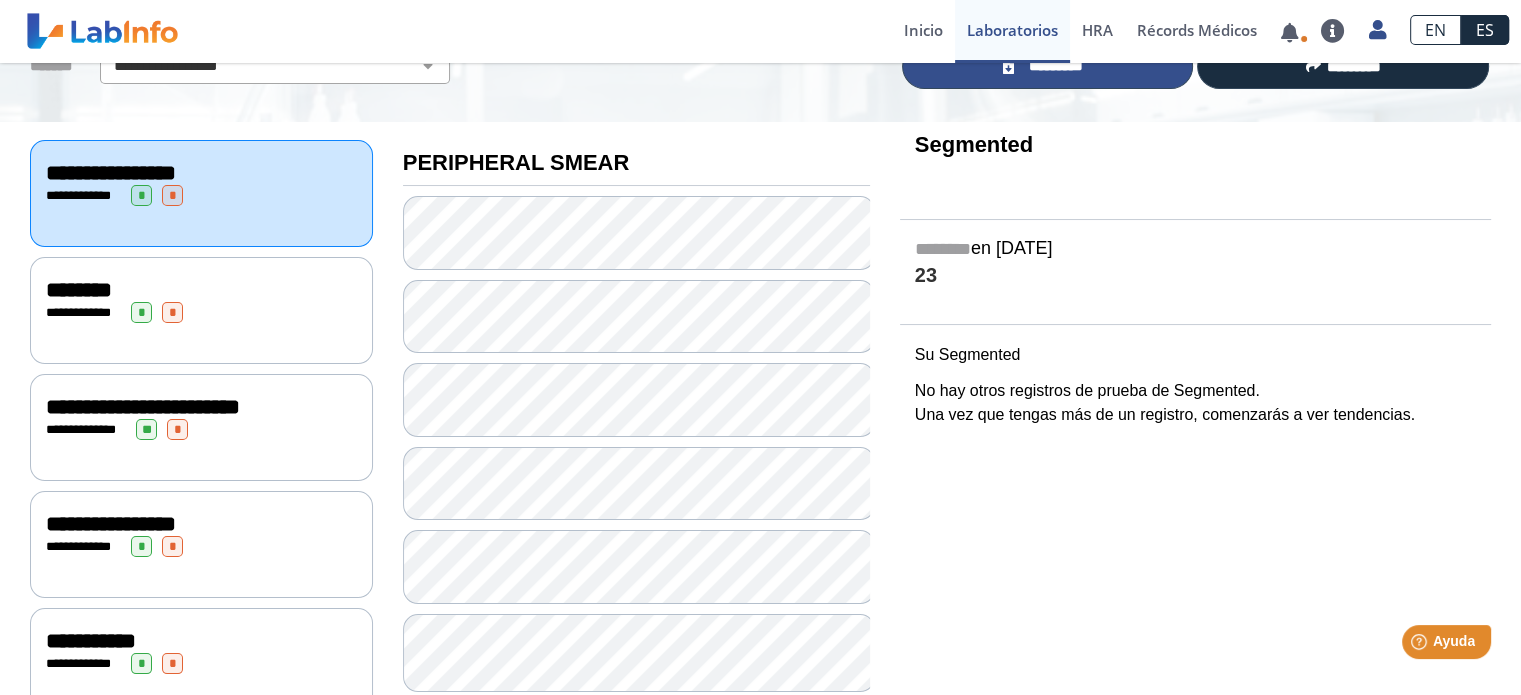 scroll, scrollTop: 175, scrollLeft: 0, axis: vertical 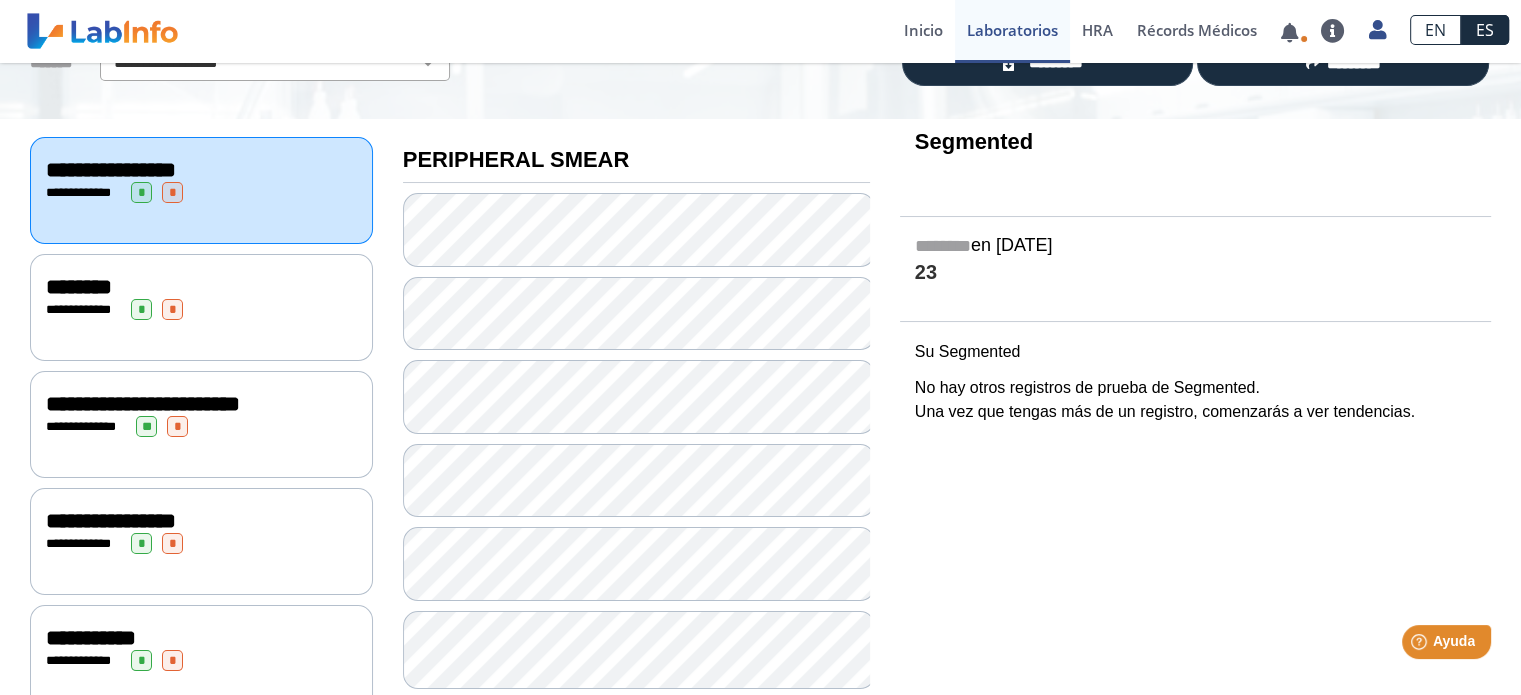 click on "**********" 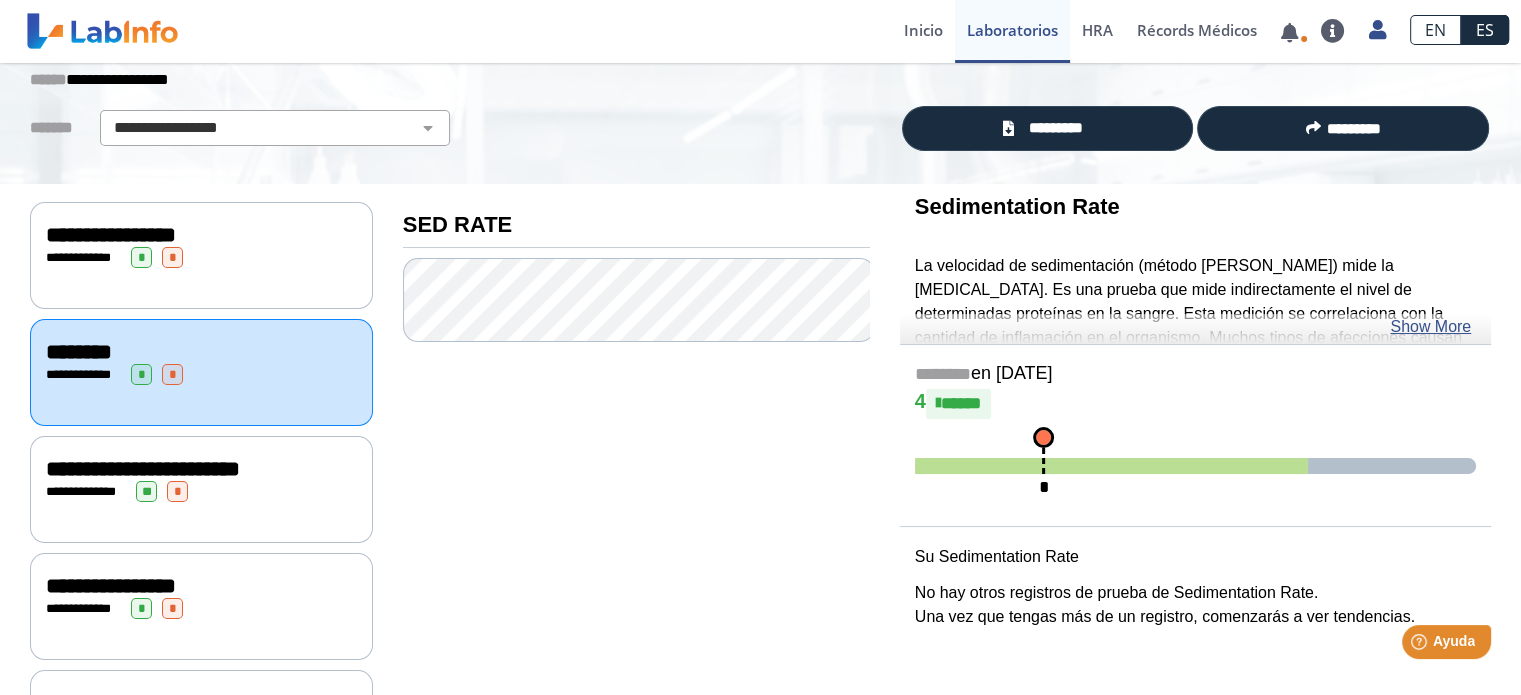 scroll, scrollTop: 108, scrollLeft: 0, axis: vertical 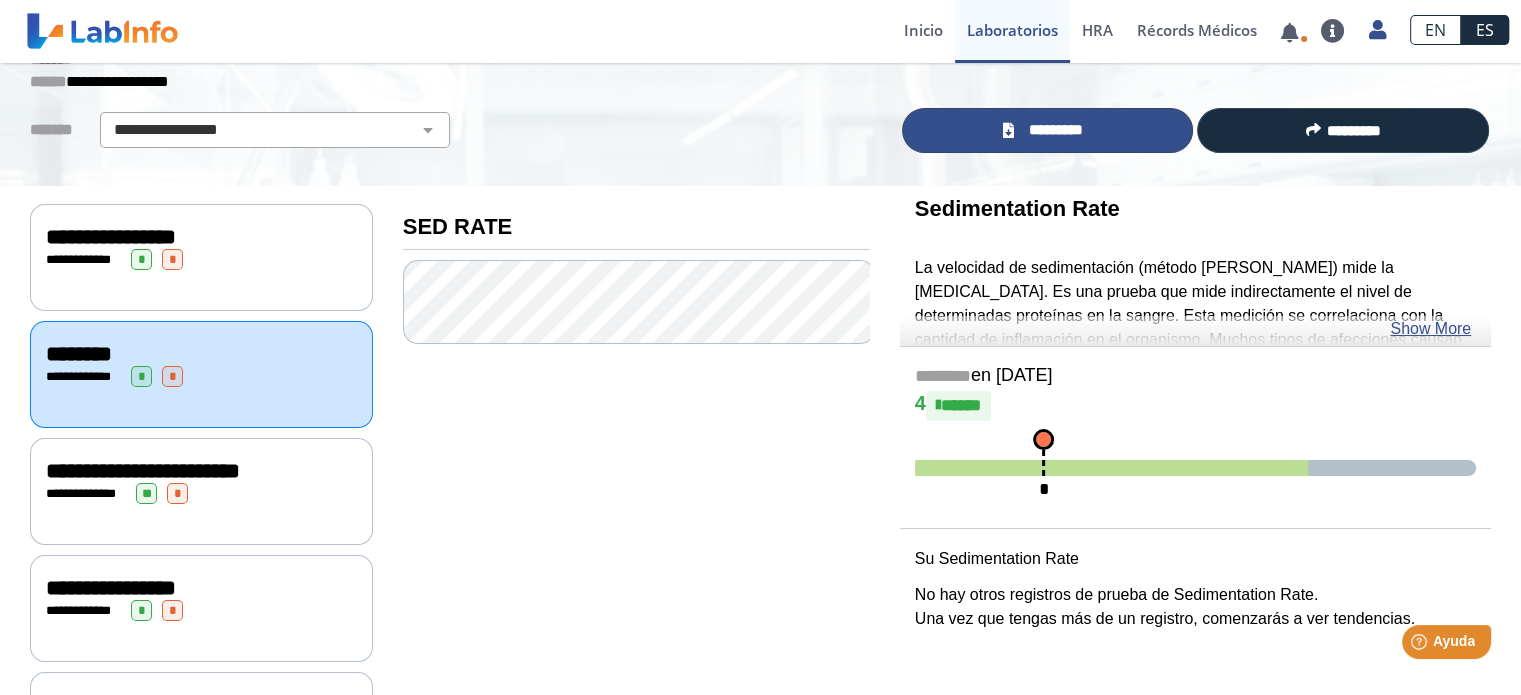 click on "*********" 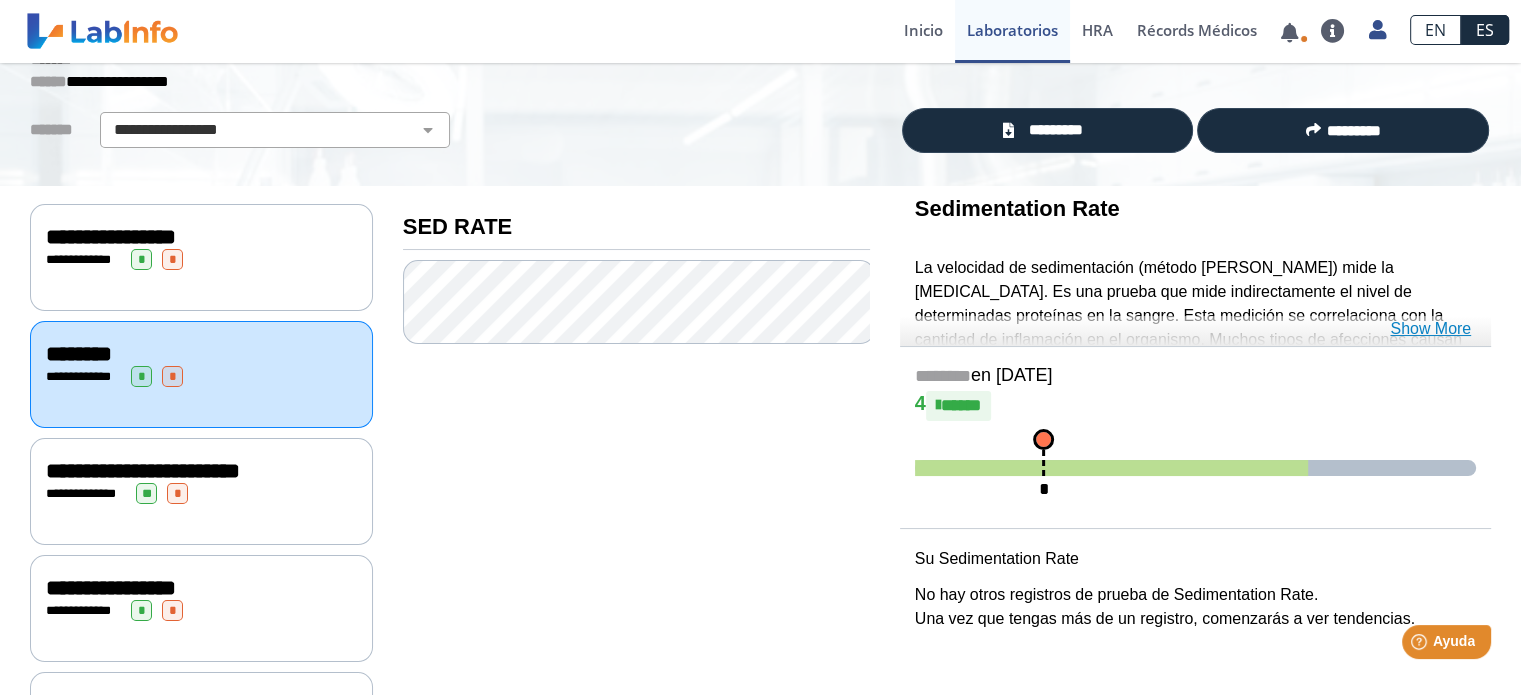 drag, startPoint x: 1403, startPoint y: 323, endPoint x: 1432, endPoint y: 323, distance: 29 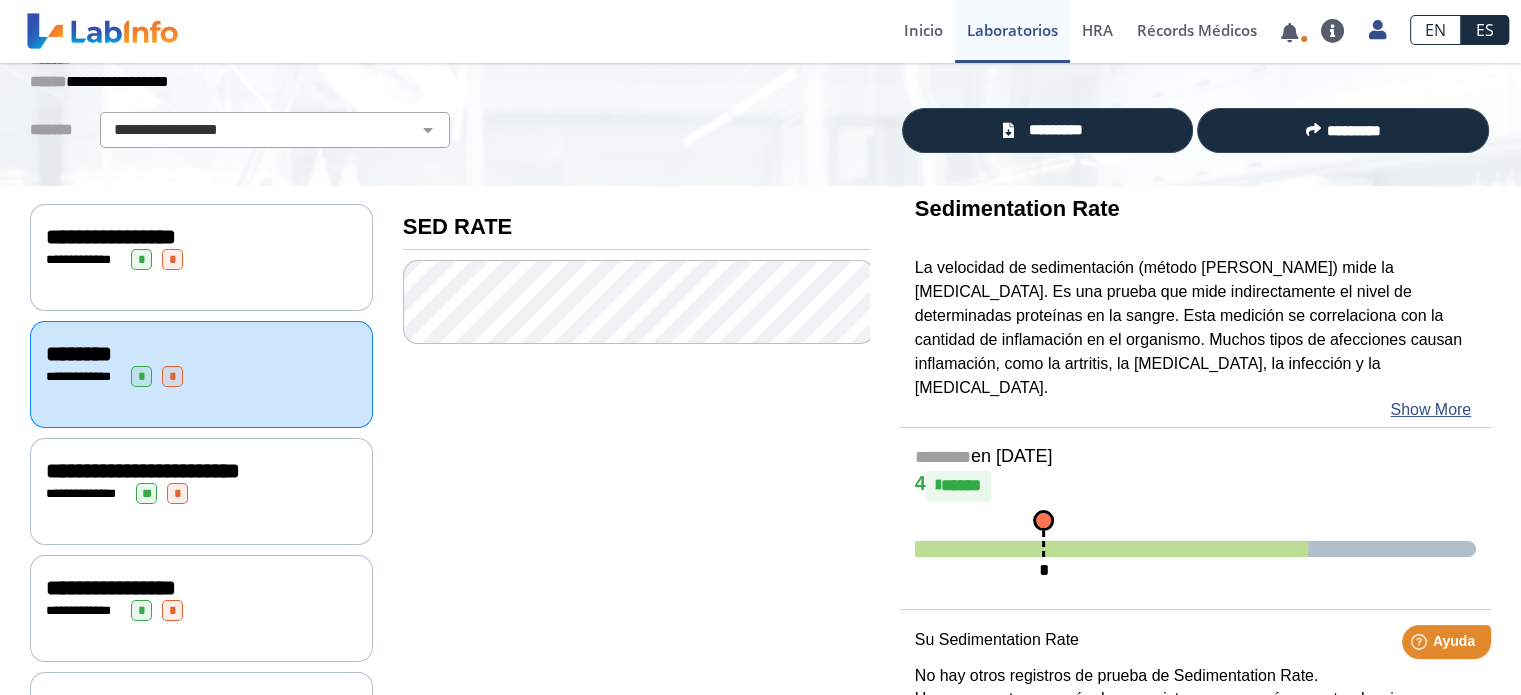 click on "**********" 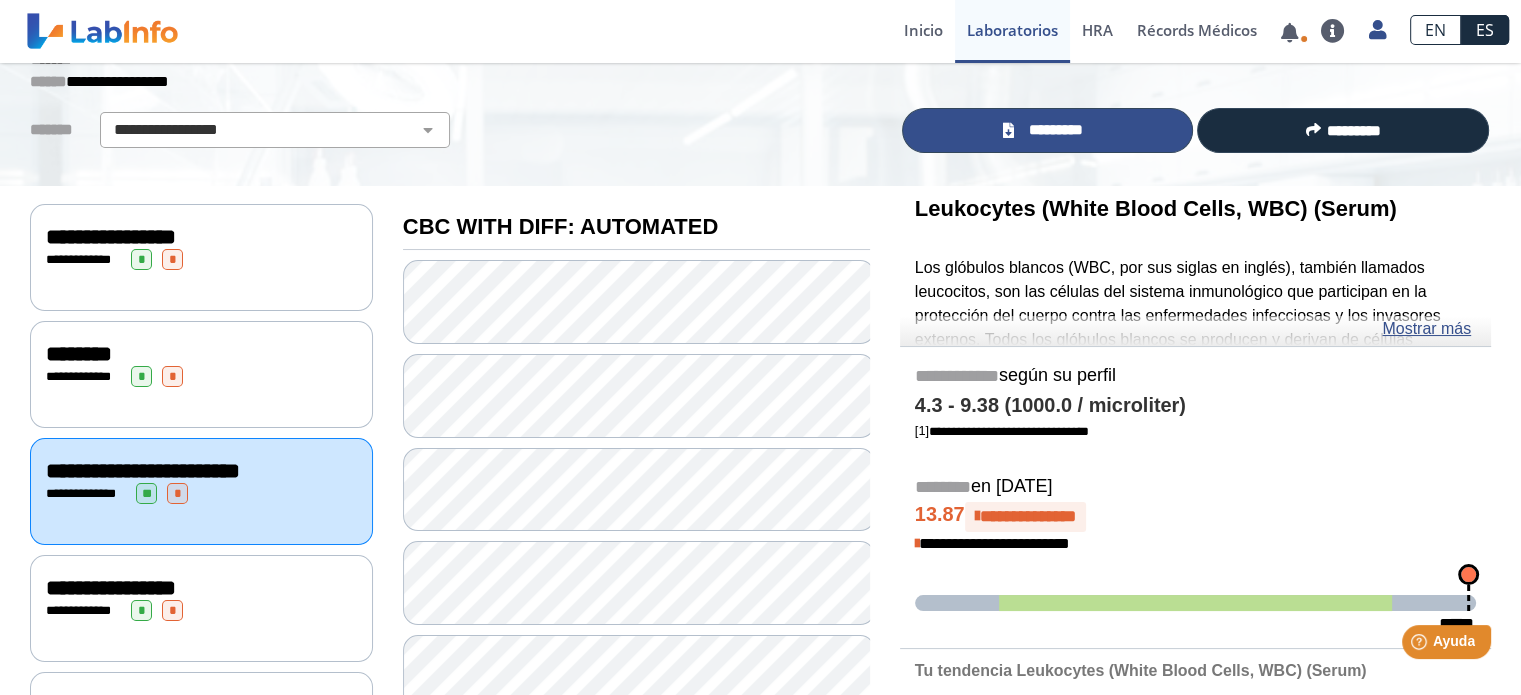 click on "*********" 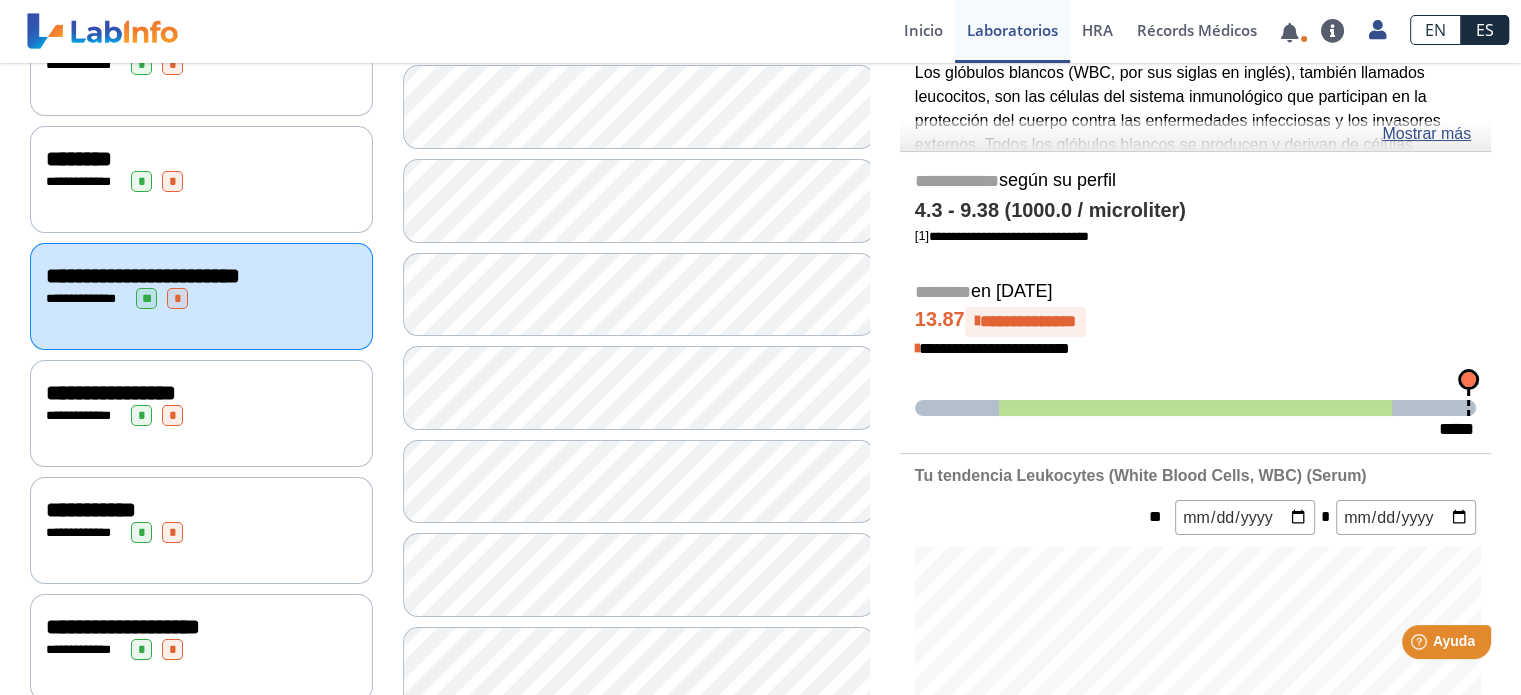 scroll, scrollTop: 324, scrollLeft: 0, axis: vertical 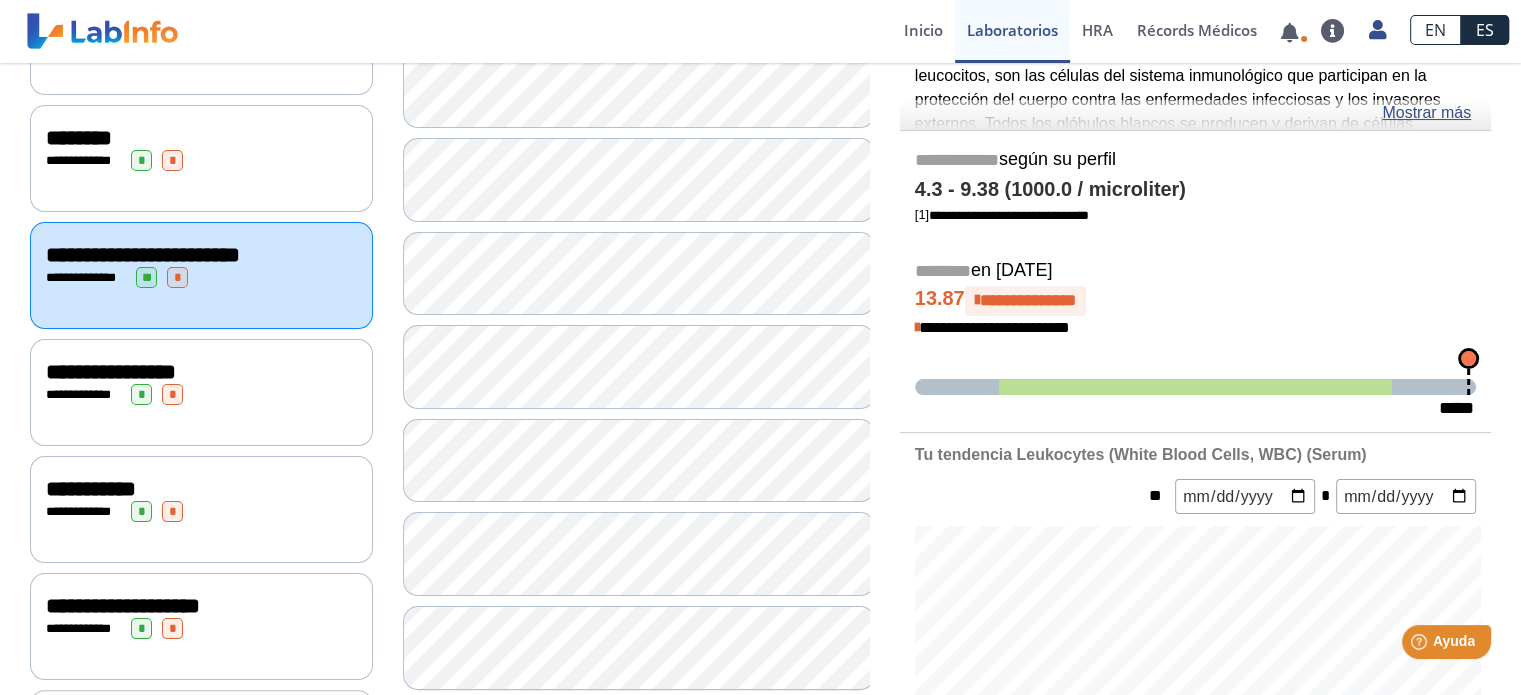 click on "**********" 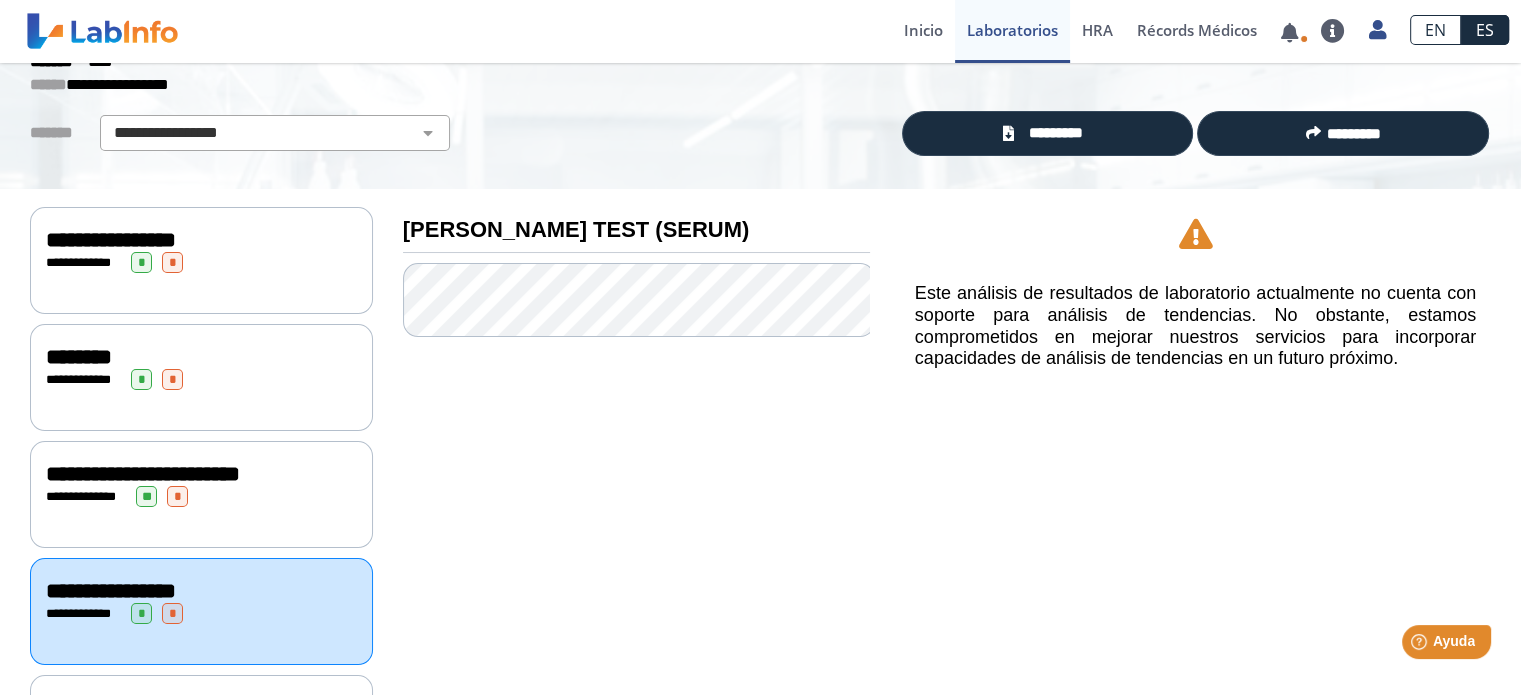 scroll, scrollTop: 88, scrollLeft: 0, axis: vertical 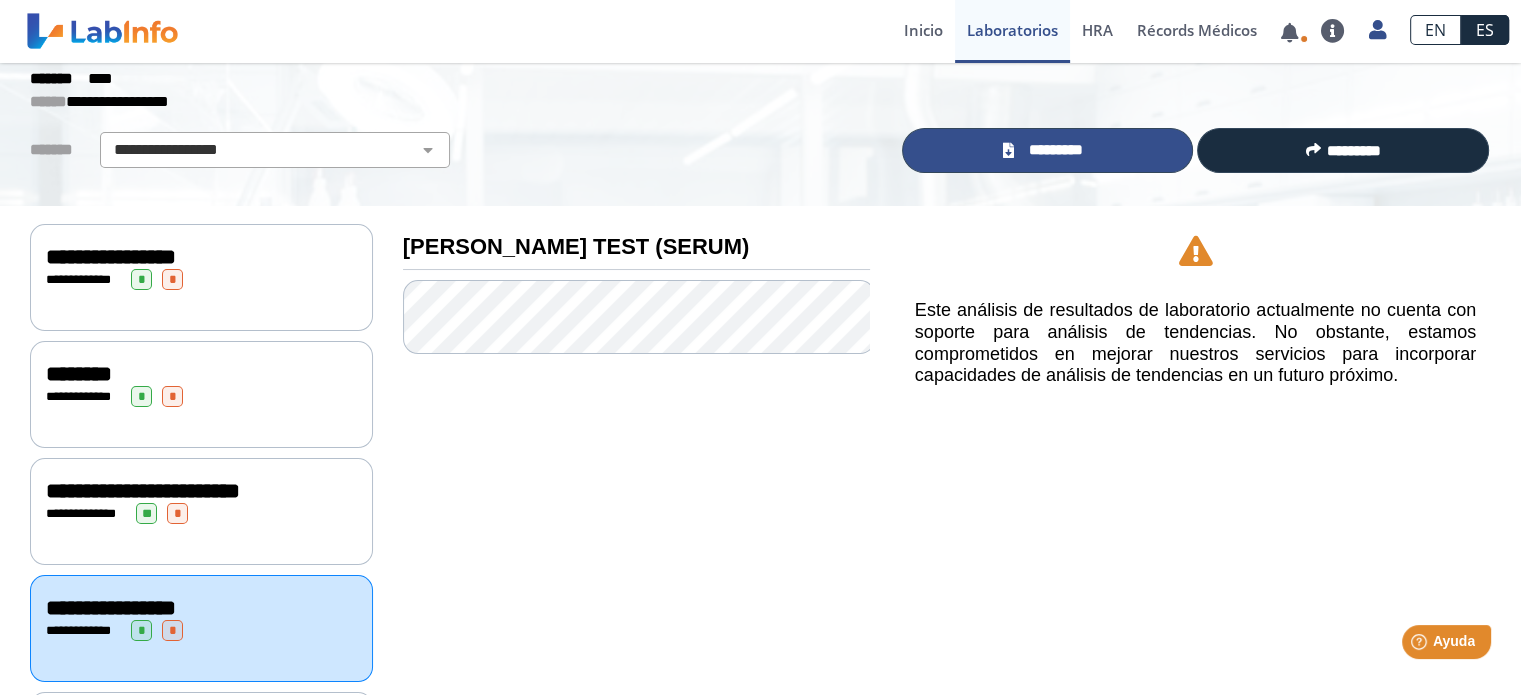 click on "*********" 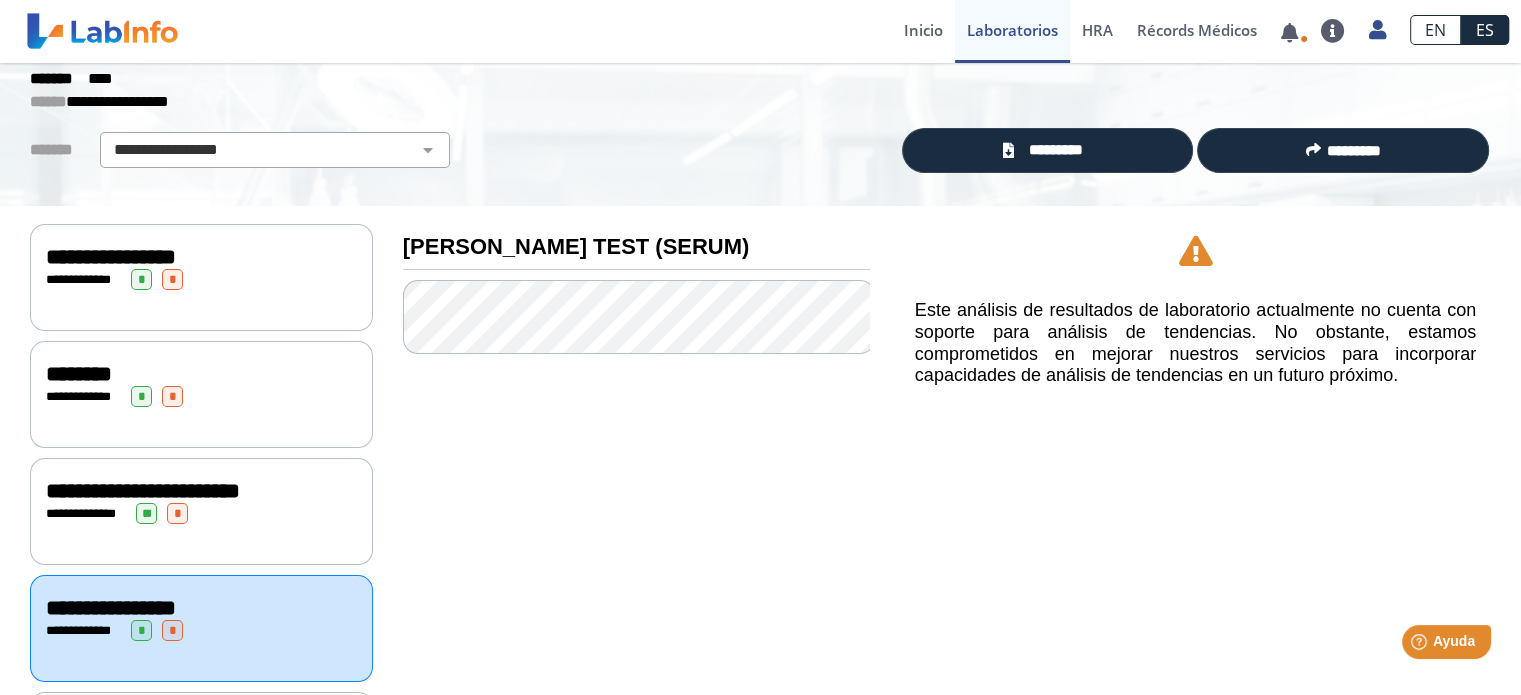 click on "**********" 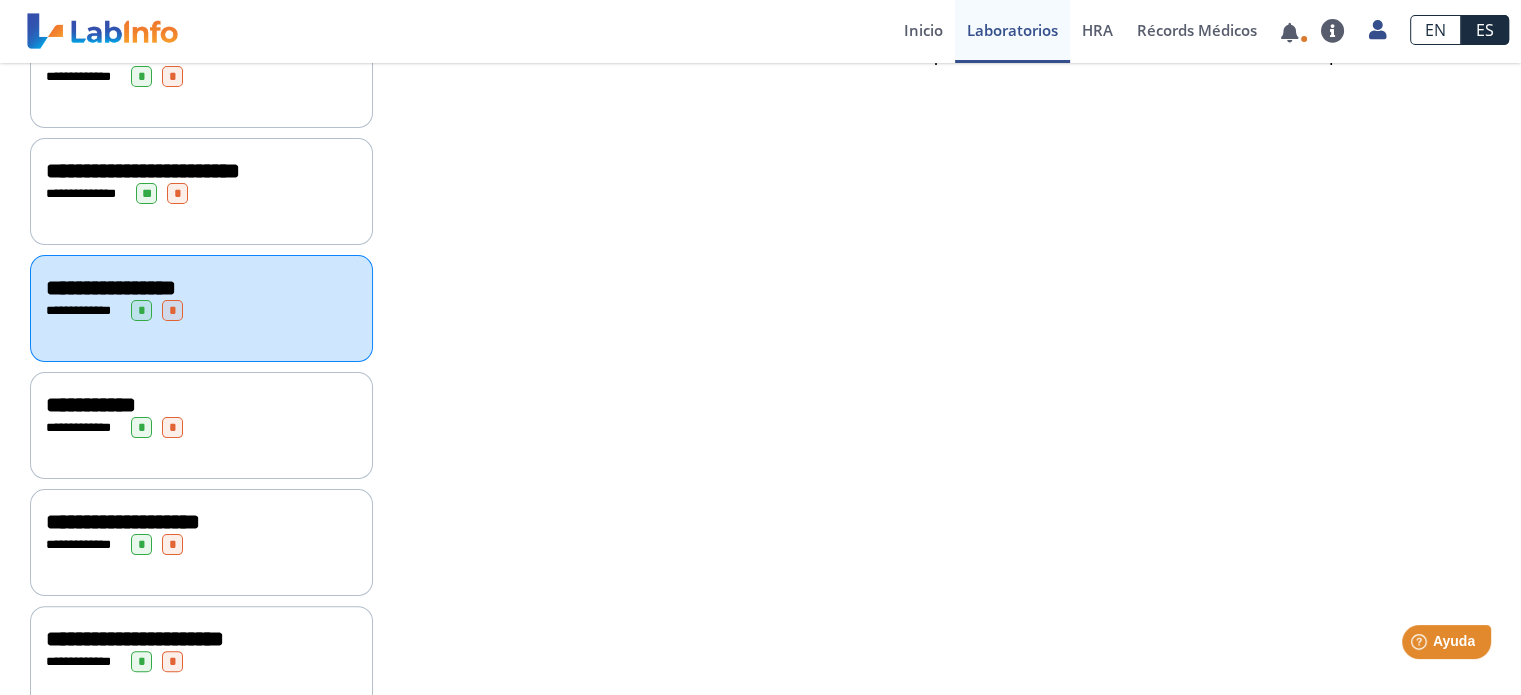 scroll, scrollTop: 488, scrollLeft: 0, axis: vertical 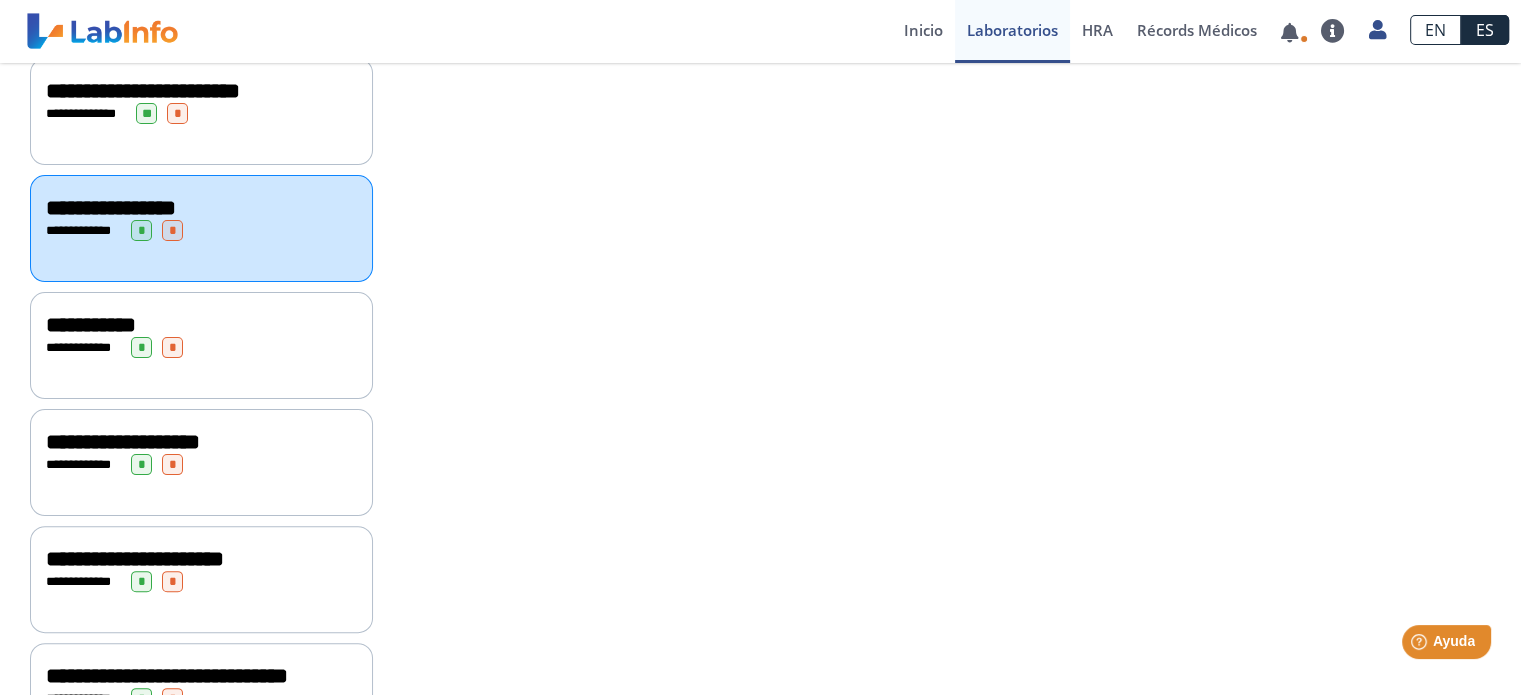 click on "**********" 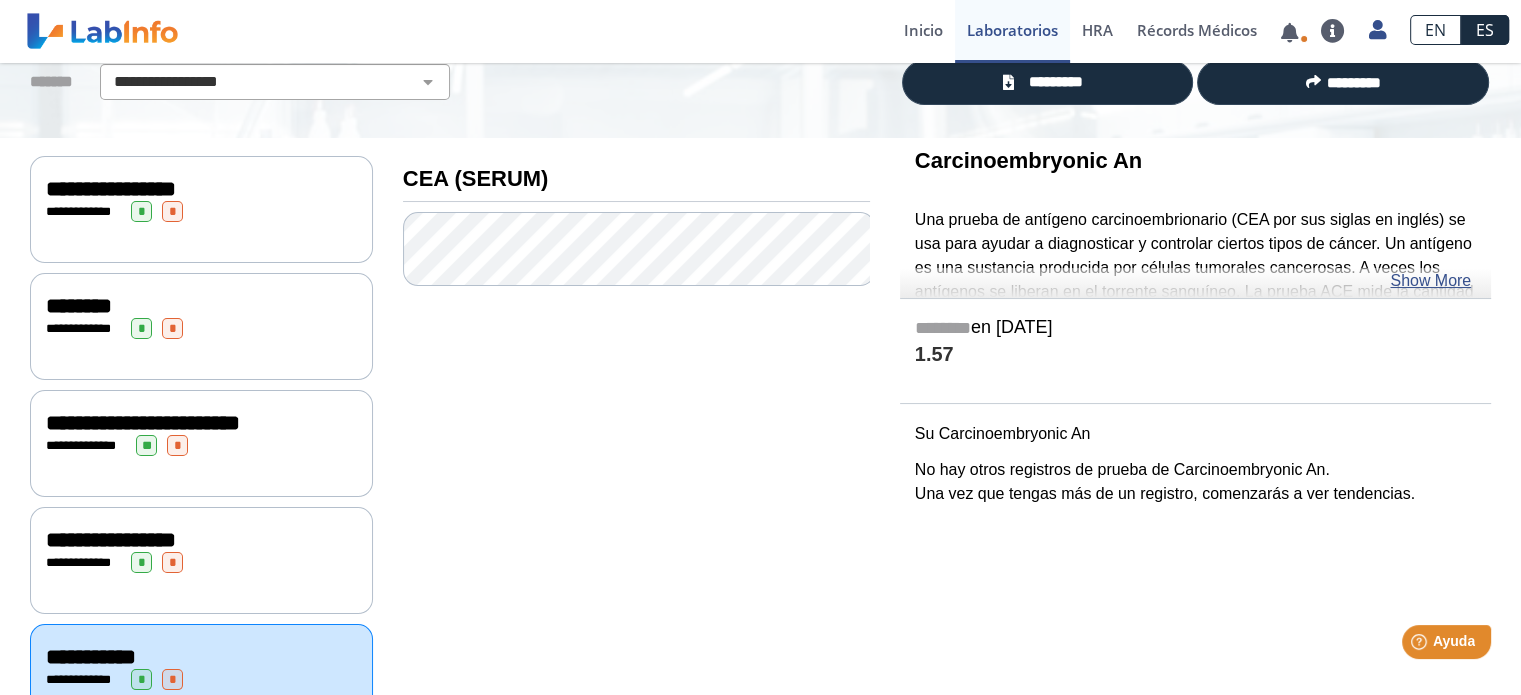 scroll, scrollTop: 149, scrollLeft: 0, axis: vertical 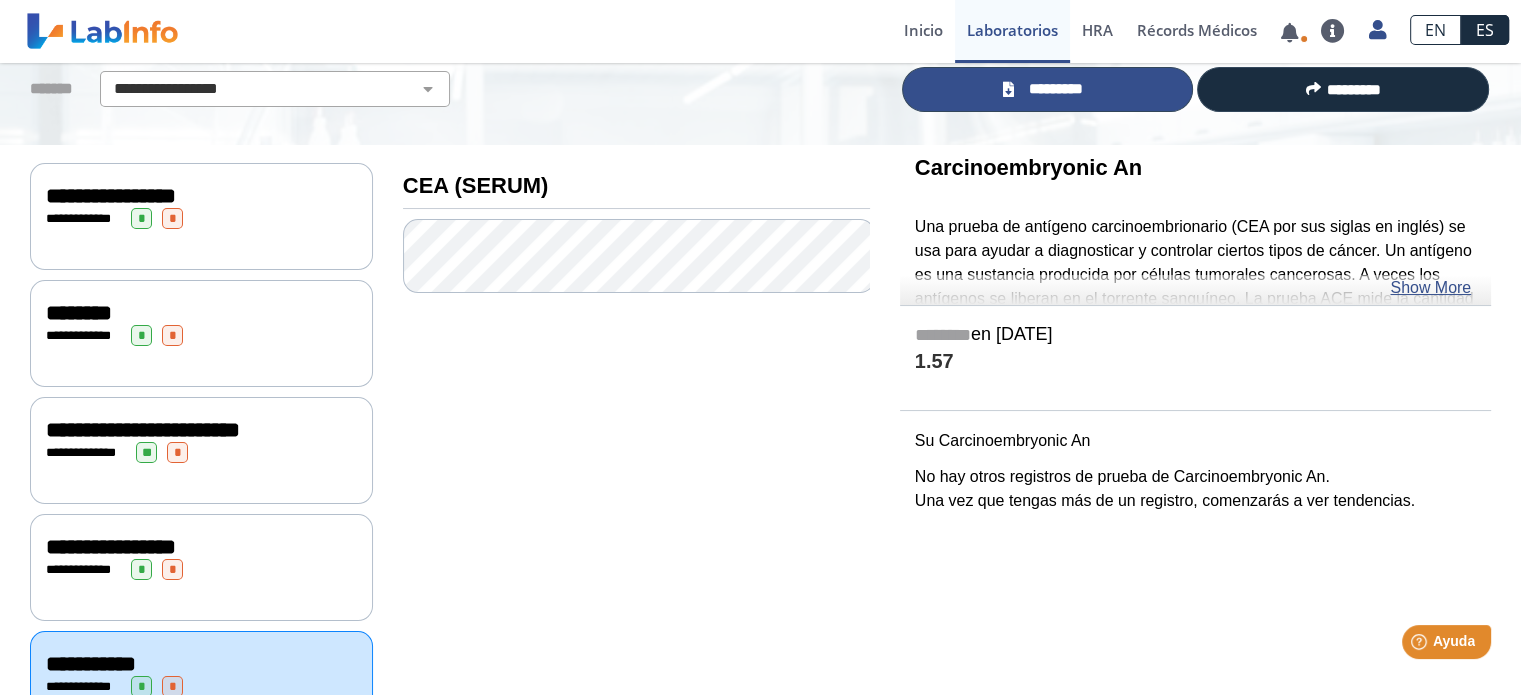 click on "*********" 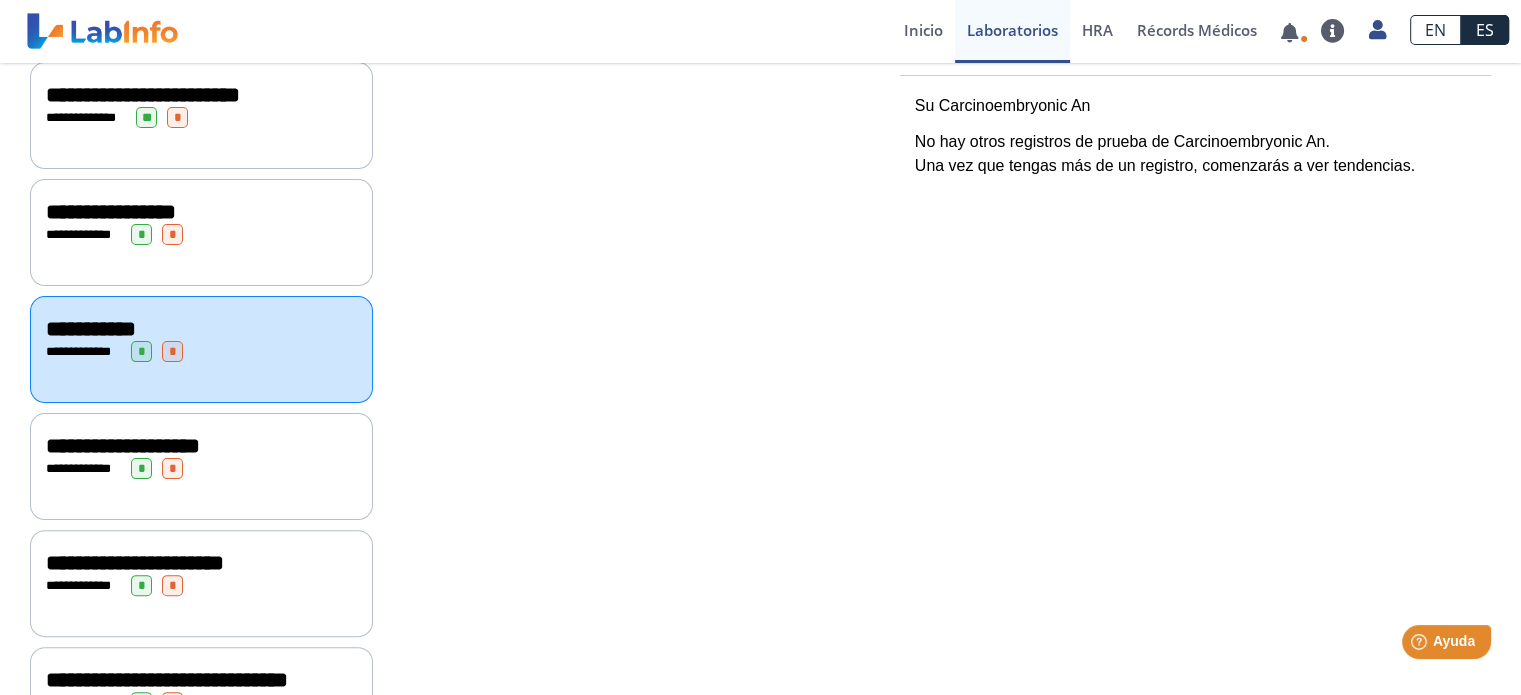 scroll, scrollTop: 491, scrollLeft: 0, axis: vertical 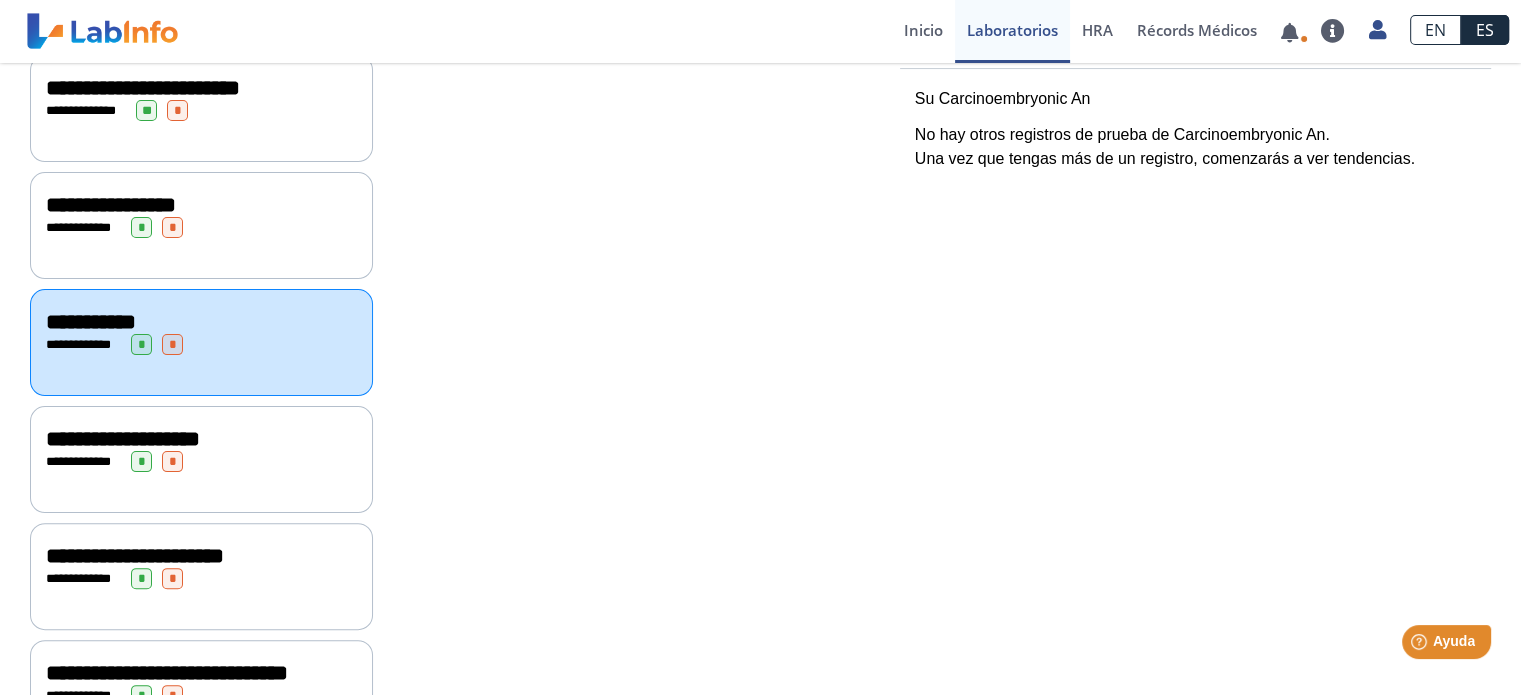 click on "**********" 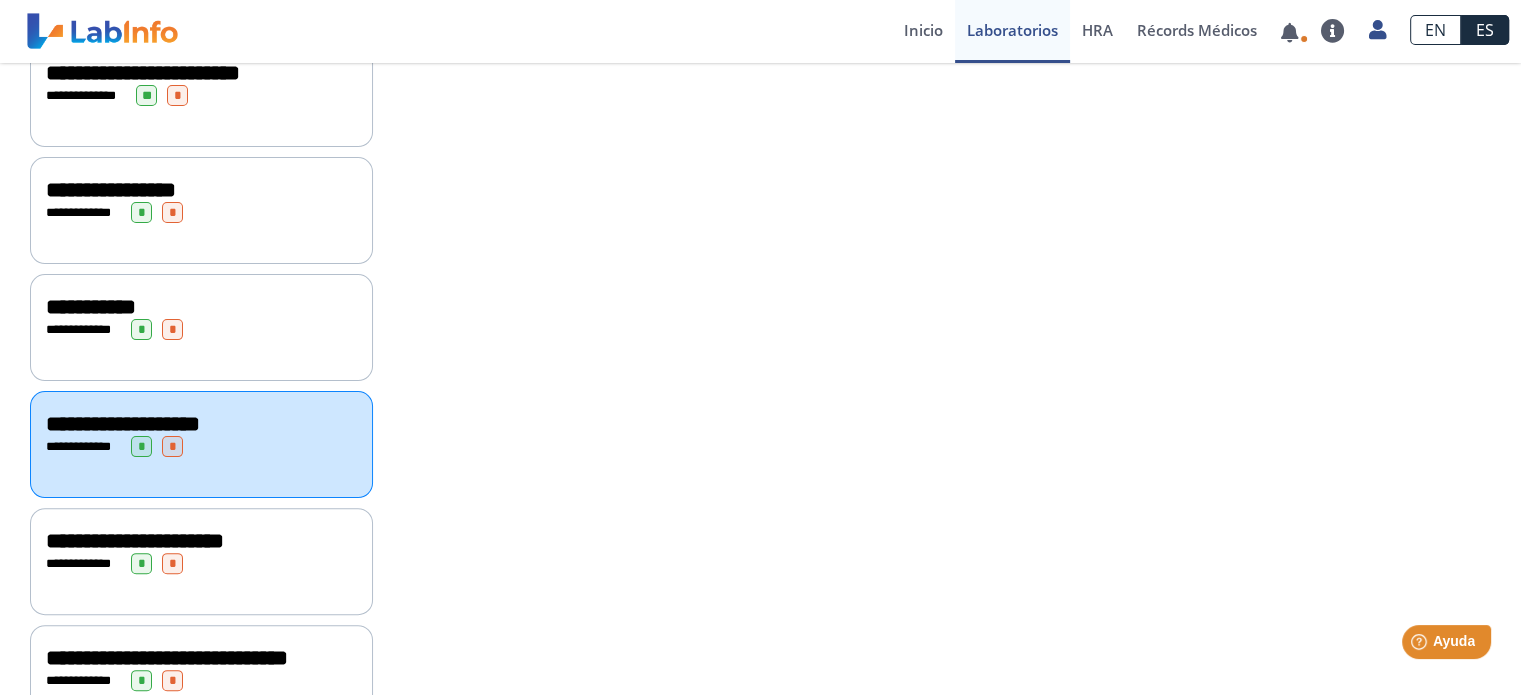 scroll, scrollTop: 584, scrollLeft: 0, axis: vertical 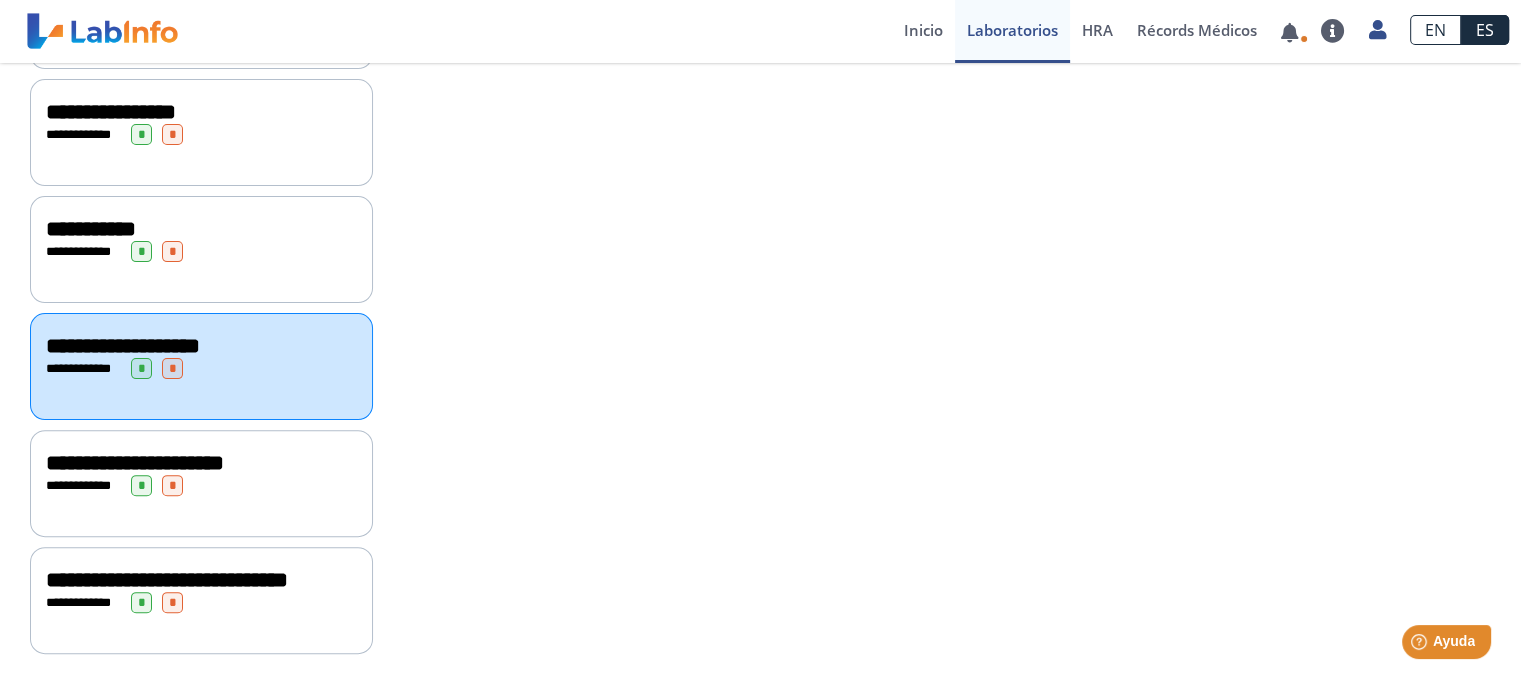 click on "**********" 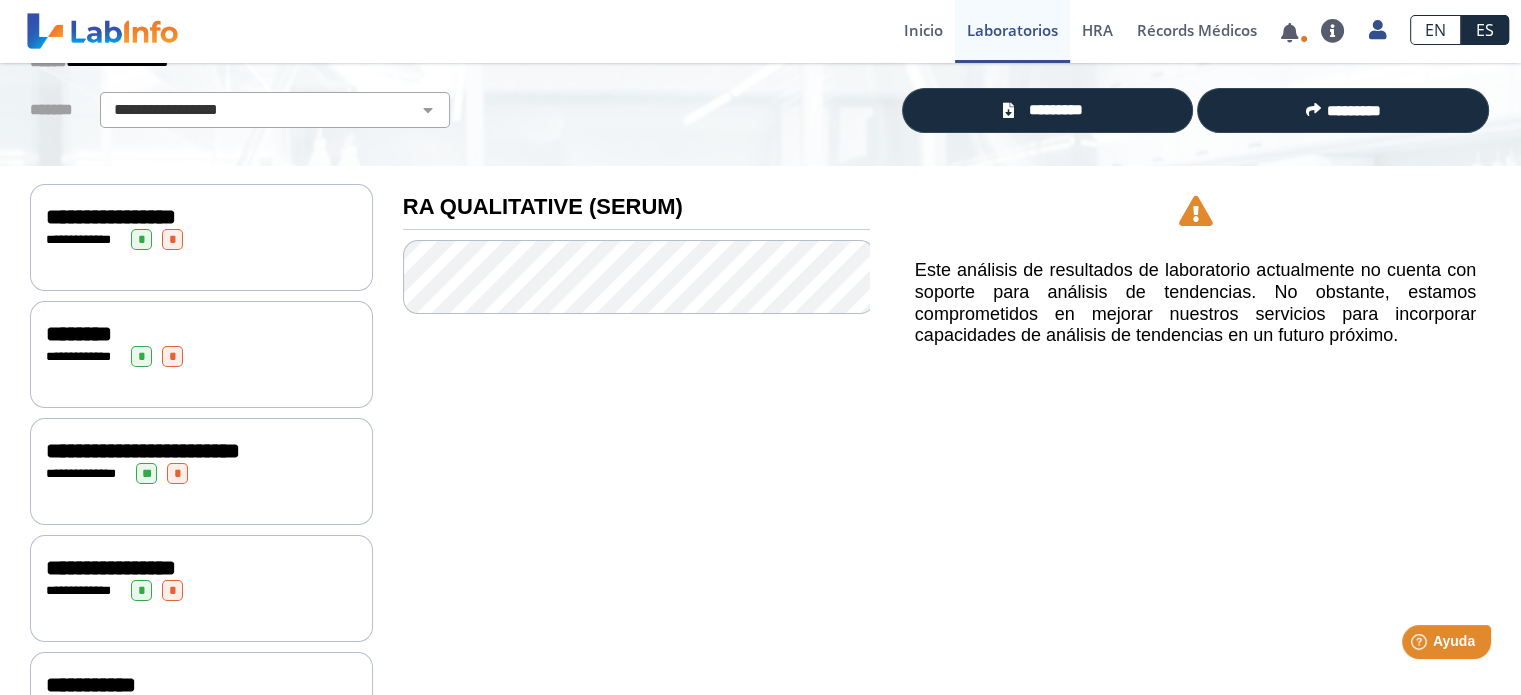 scroll, scrollTop: 121, scrollLeft: 0, axis: vertical 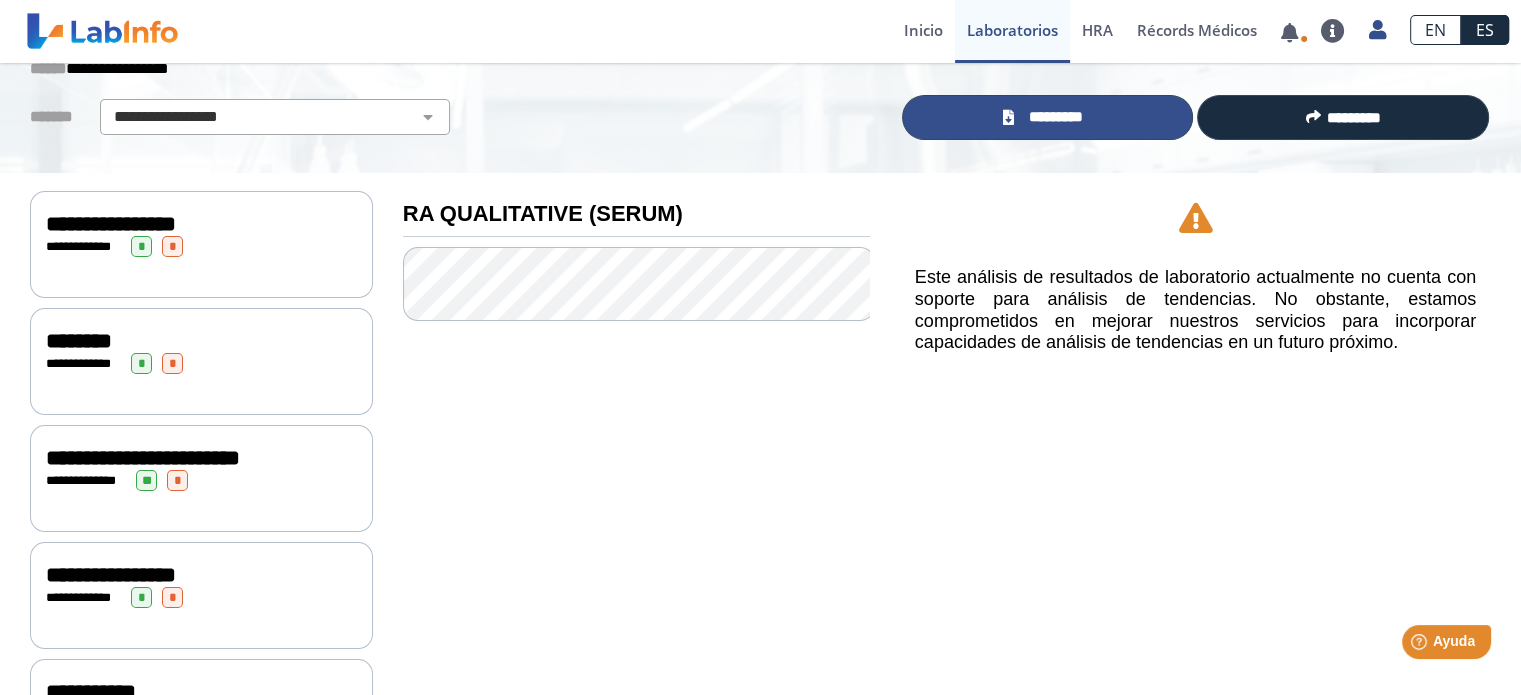 click on "*********" 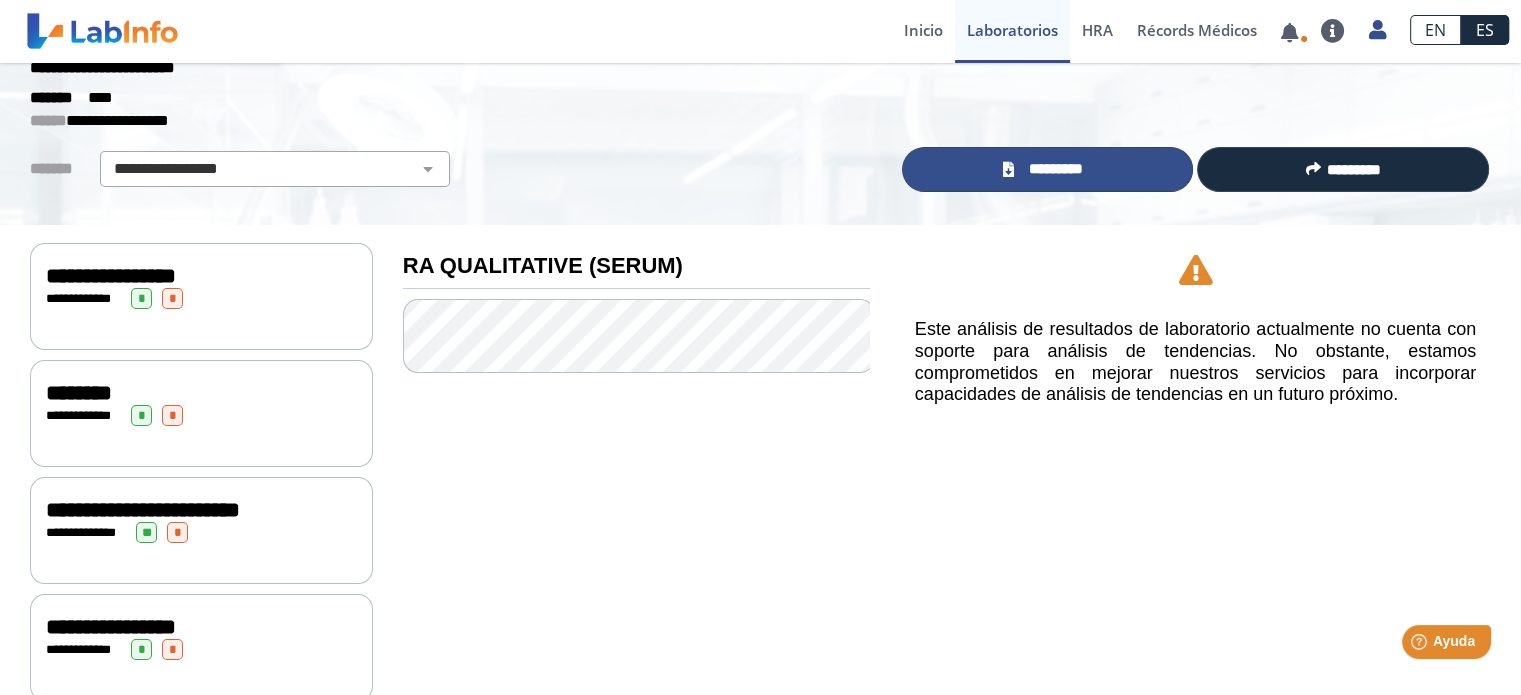 scroll, scrollTop: 72, scrollLeft: 0, axis: vertical 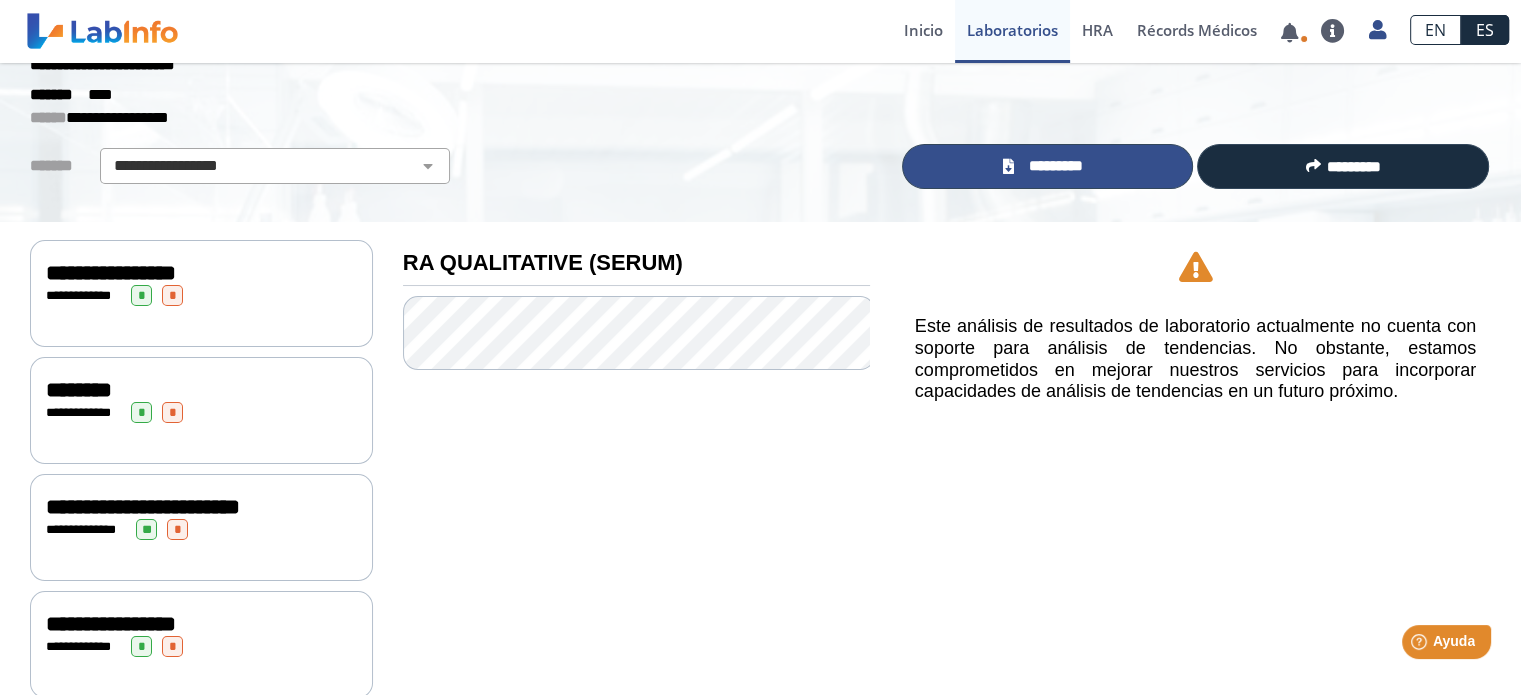 click on "*********" 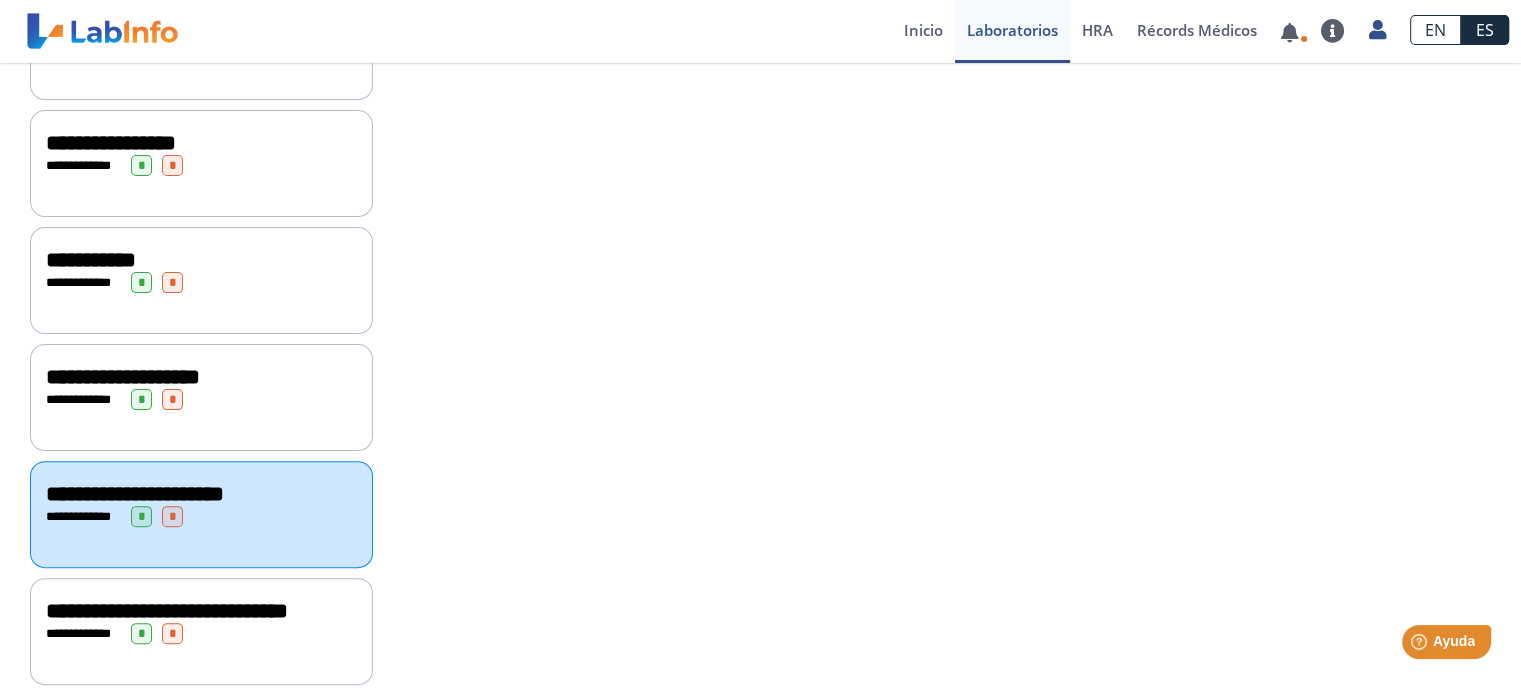 scroll, scrollTop: 584, scrollLeft: 0, axis: vertical 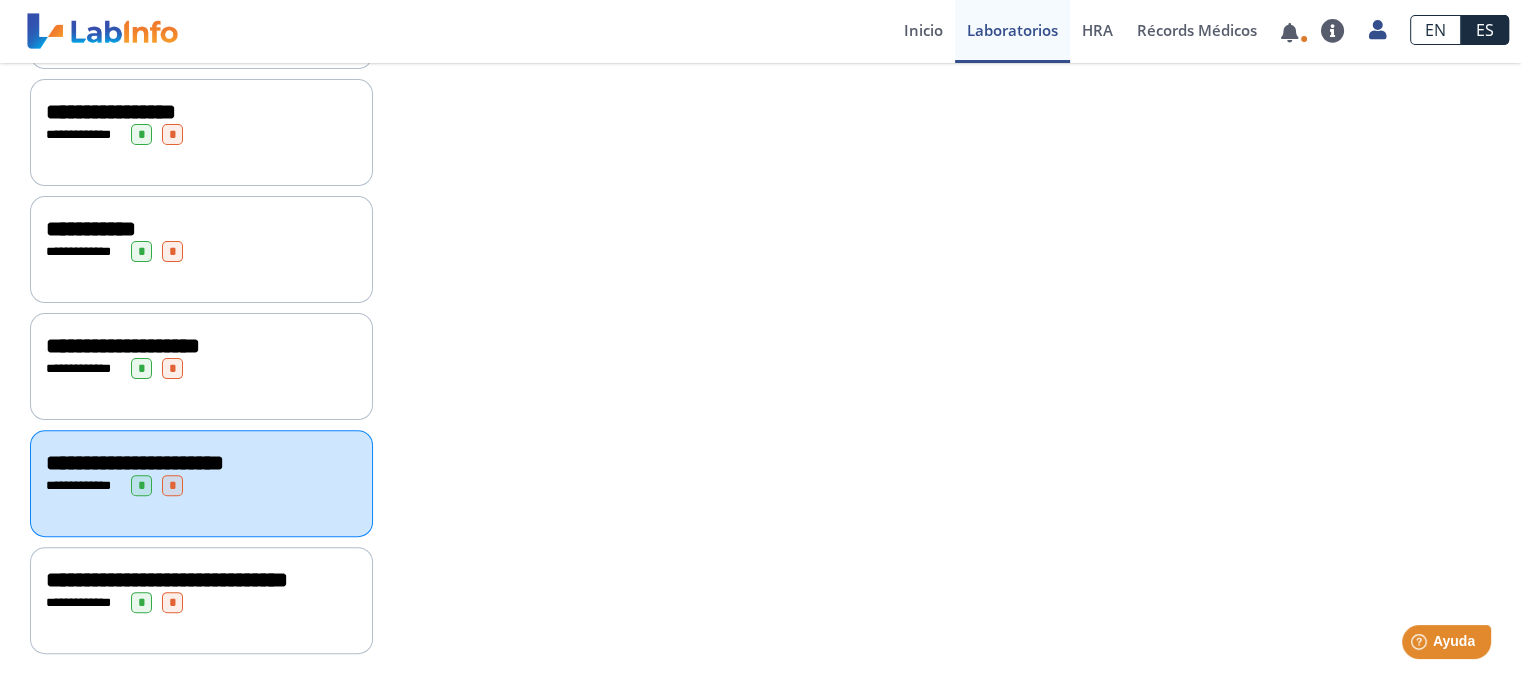 click on "**********" 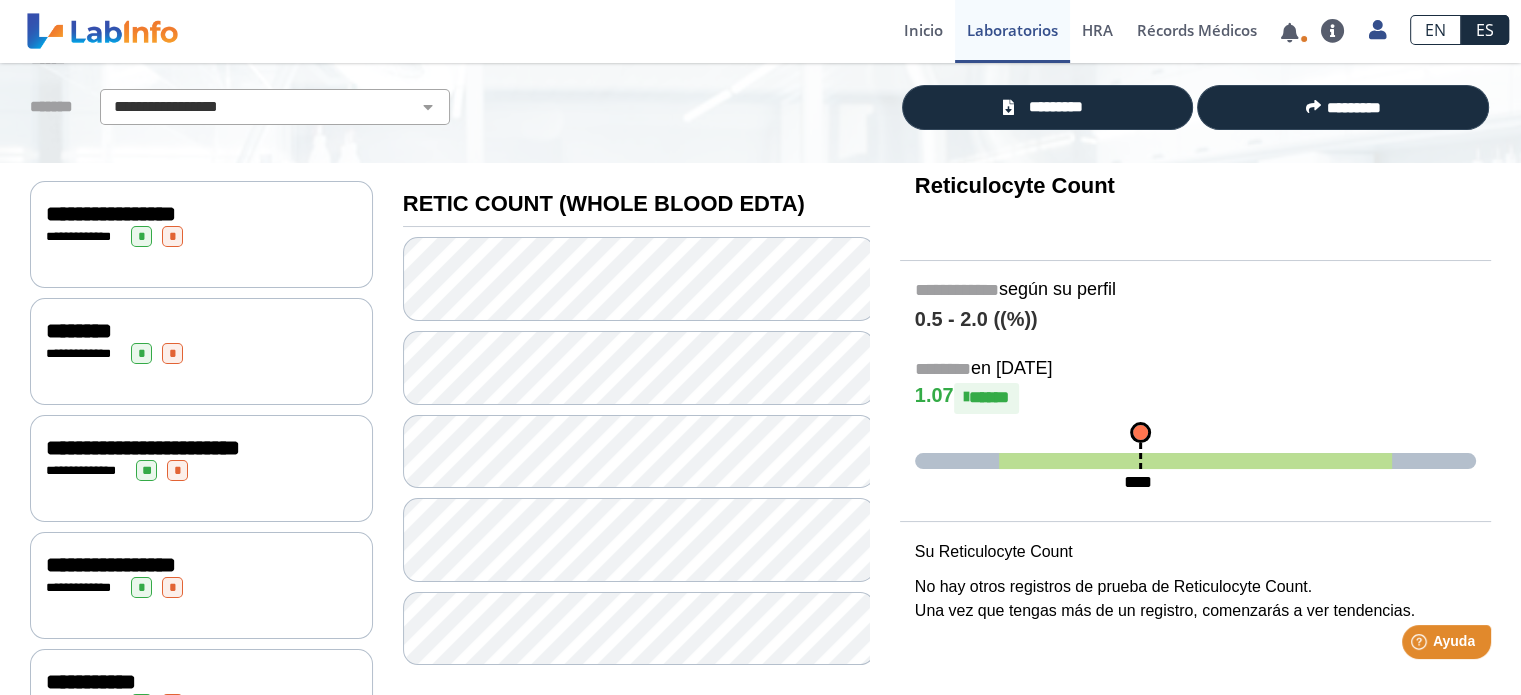 scroll, scrollTop: 126, scrollLeft: 0, axis: vertical 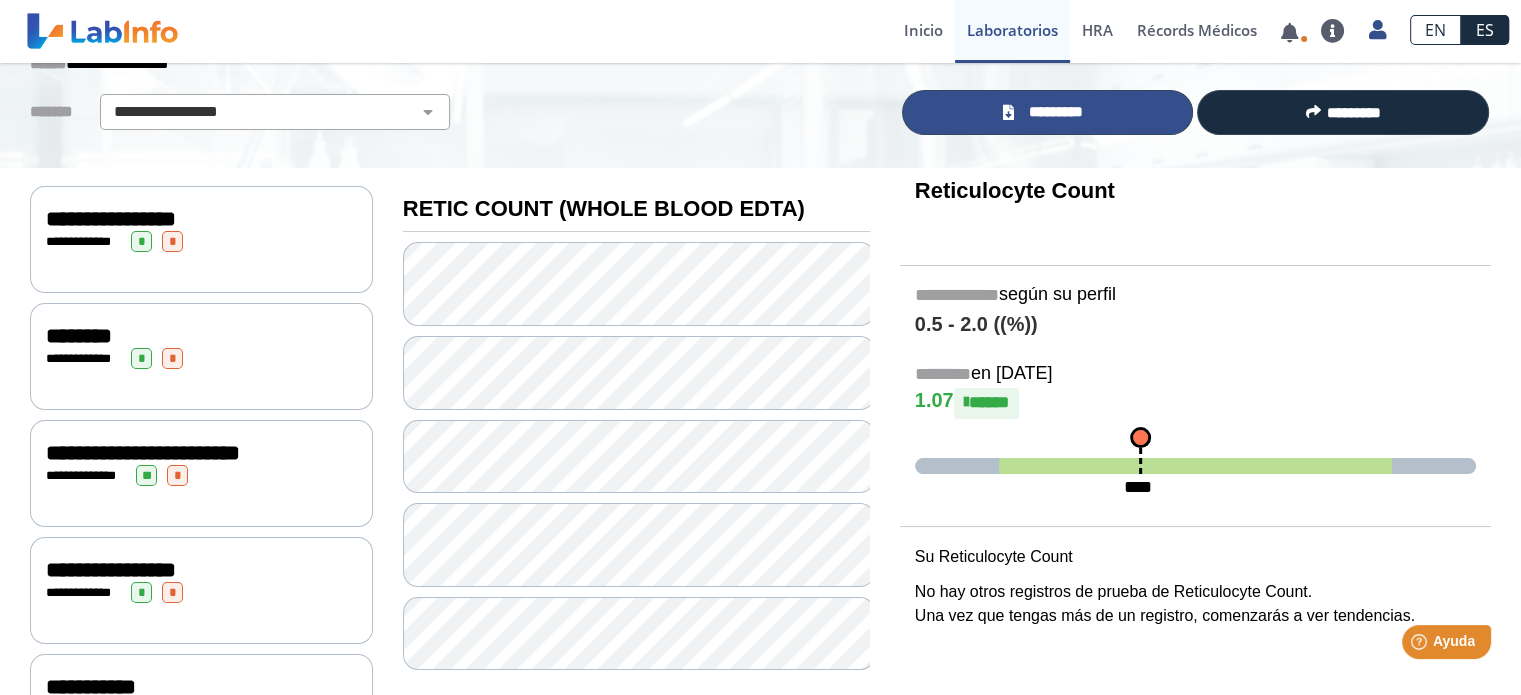 click 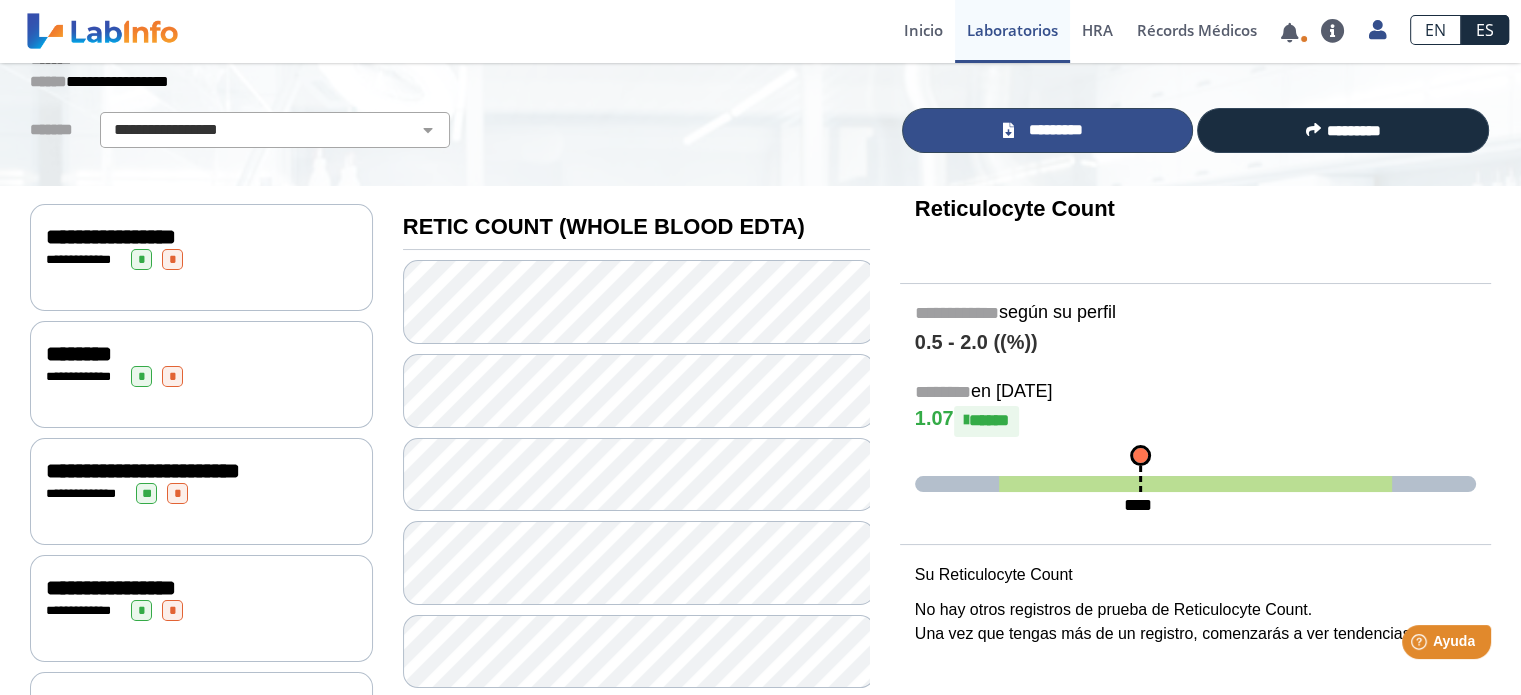 scroll, scrollTop: 0, scrollLeft: 0, axis: both 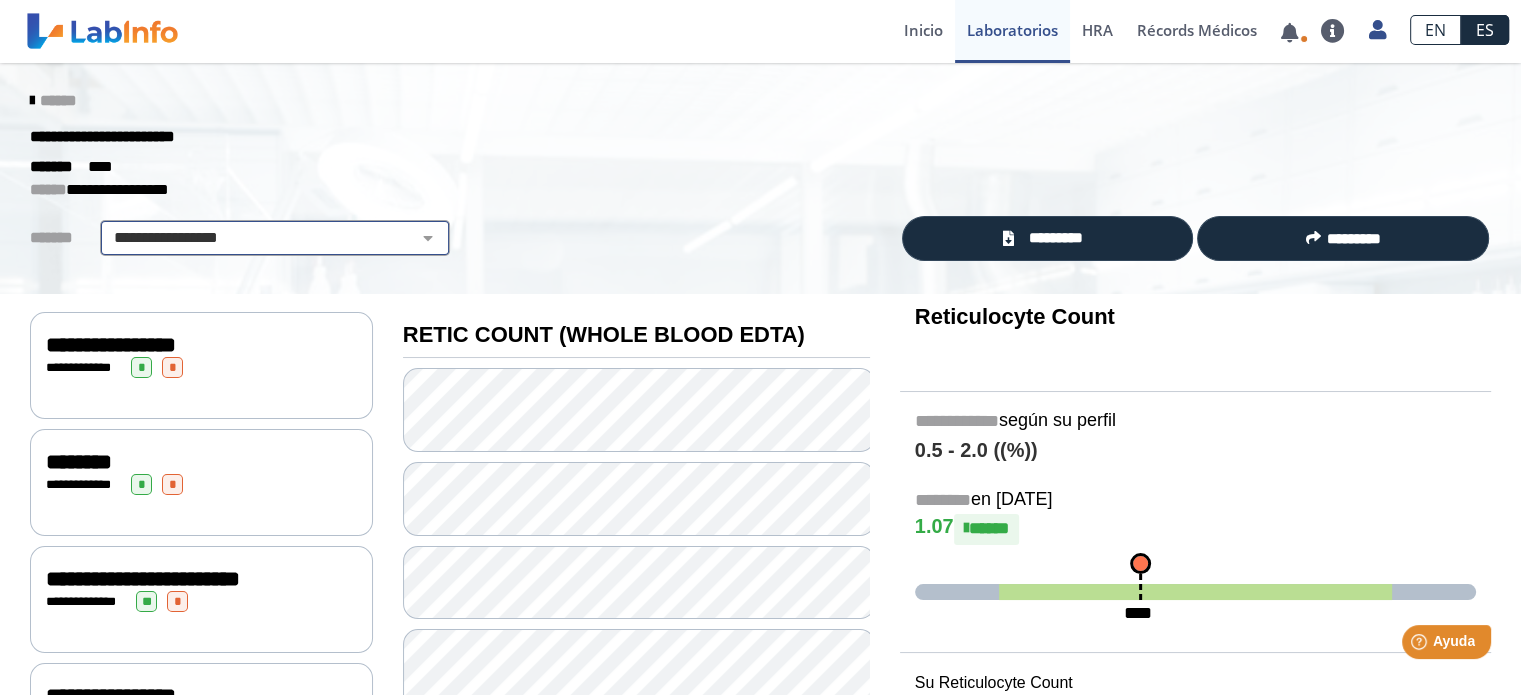 click on "**********" 